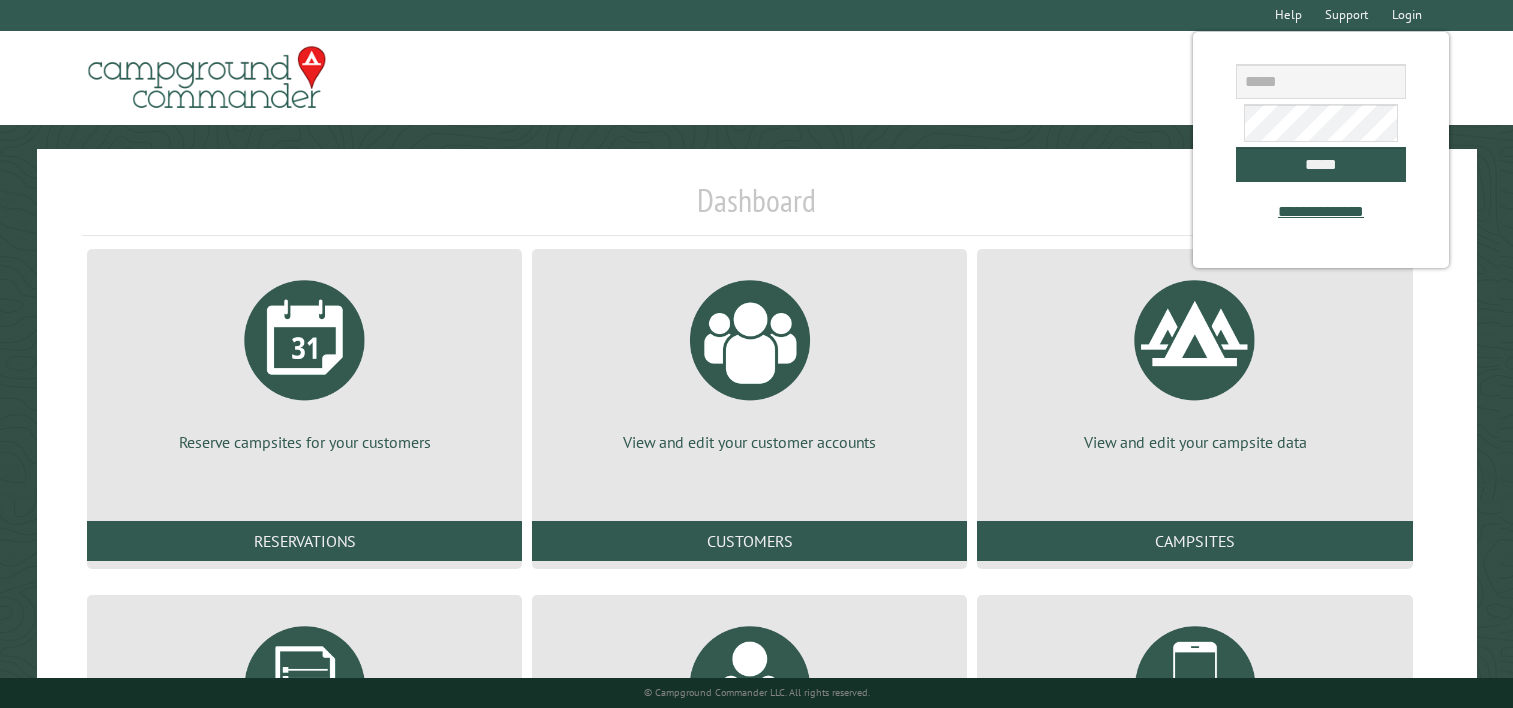 scroll, scrollTop: 0, scrollLeft: 0, axis: both 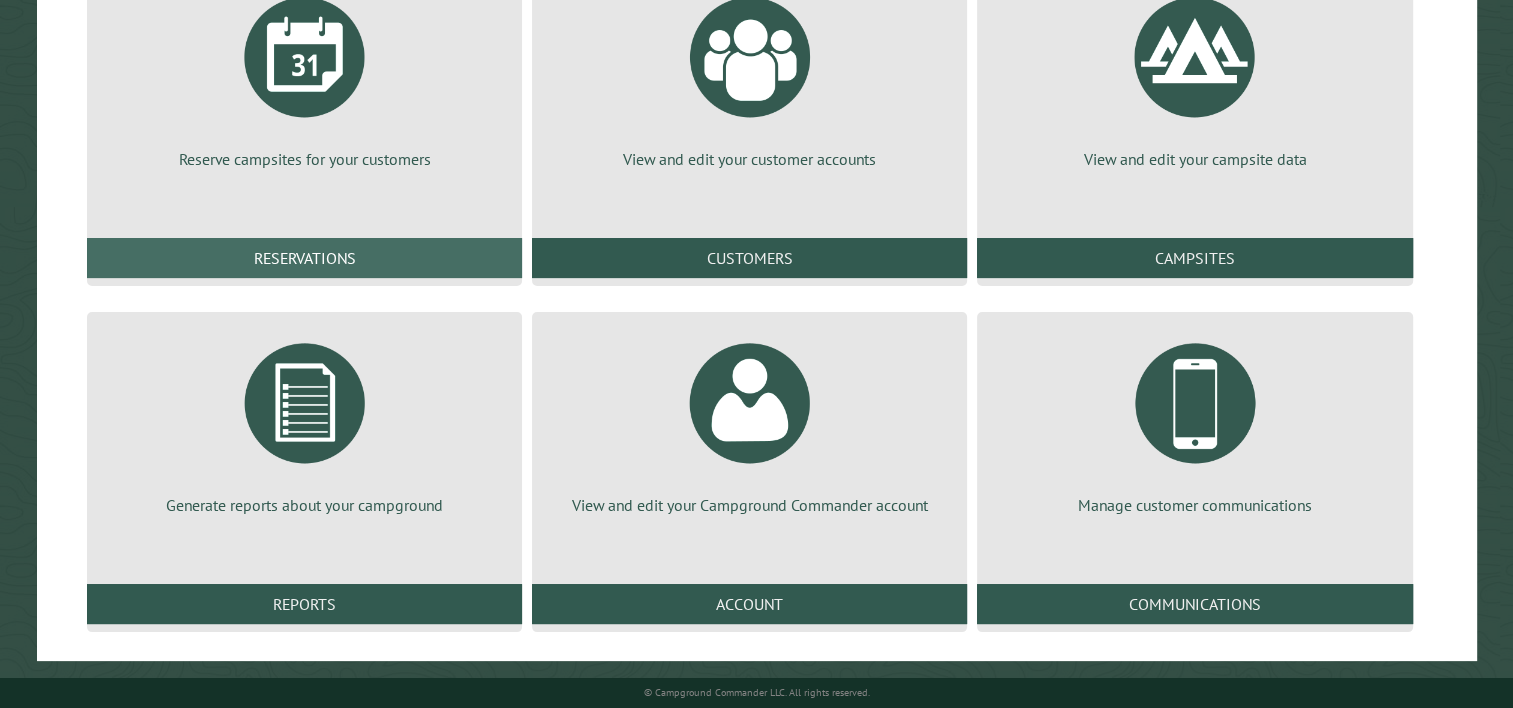 click on "Reservations" at bounding box center (304, 258) 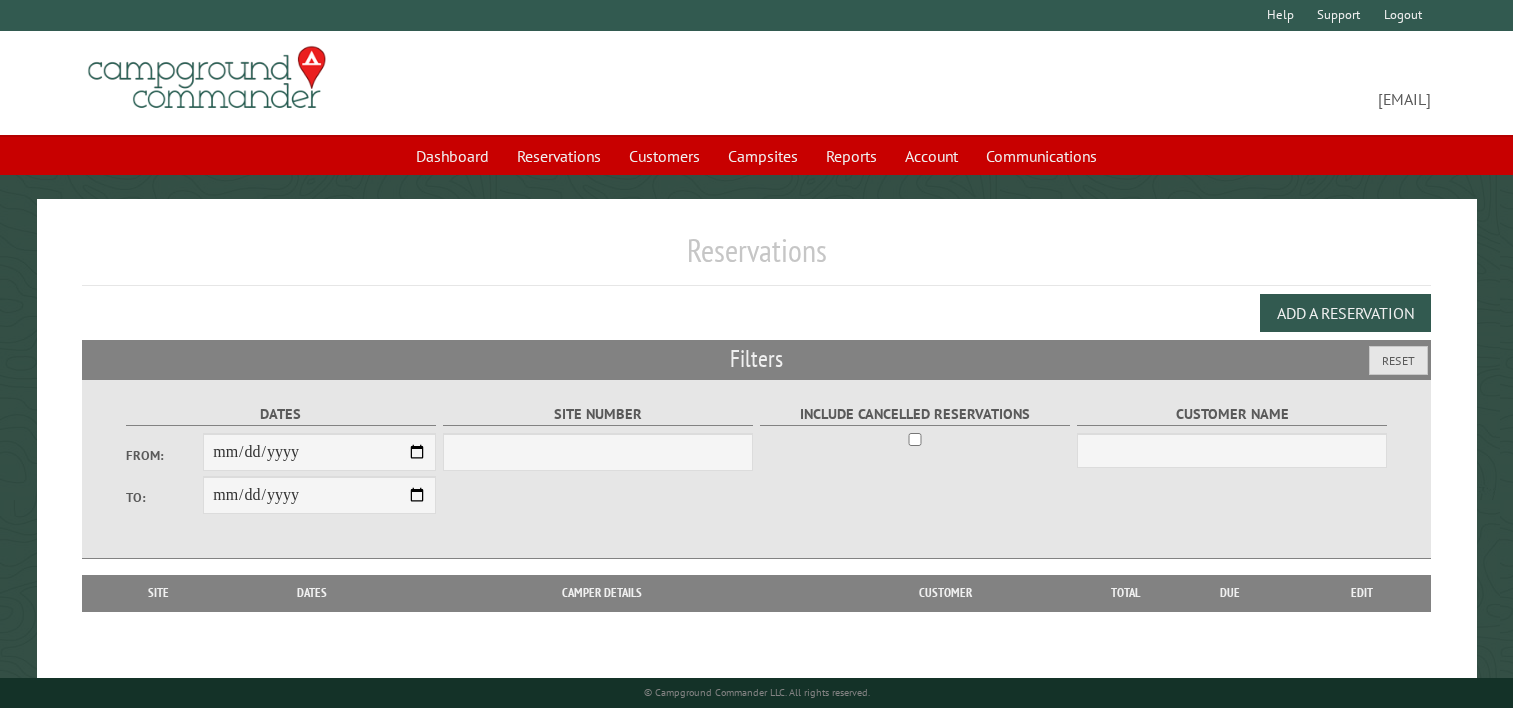 scroll, scrollTop: 0, scrollLeft: 0, axis: both 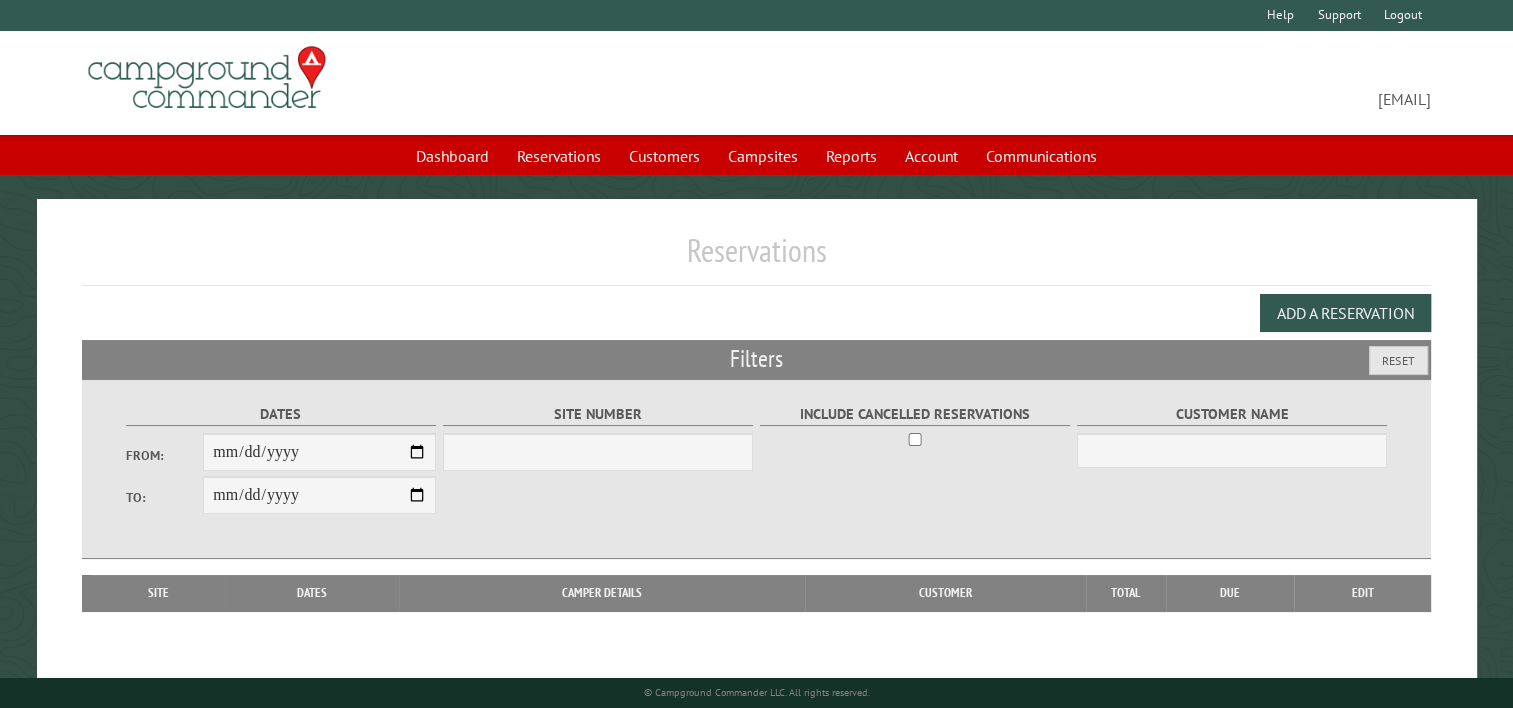 select on "***" 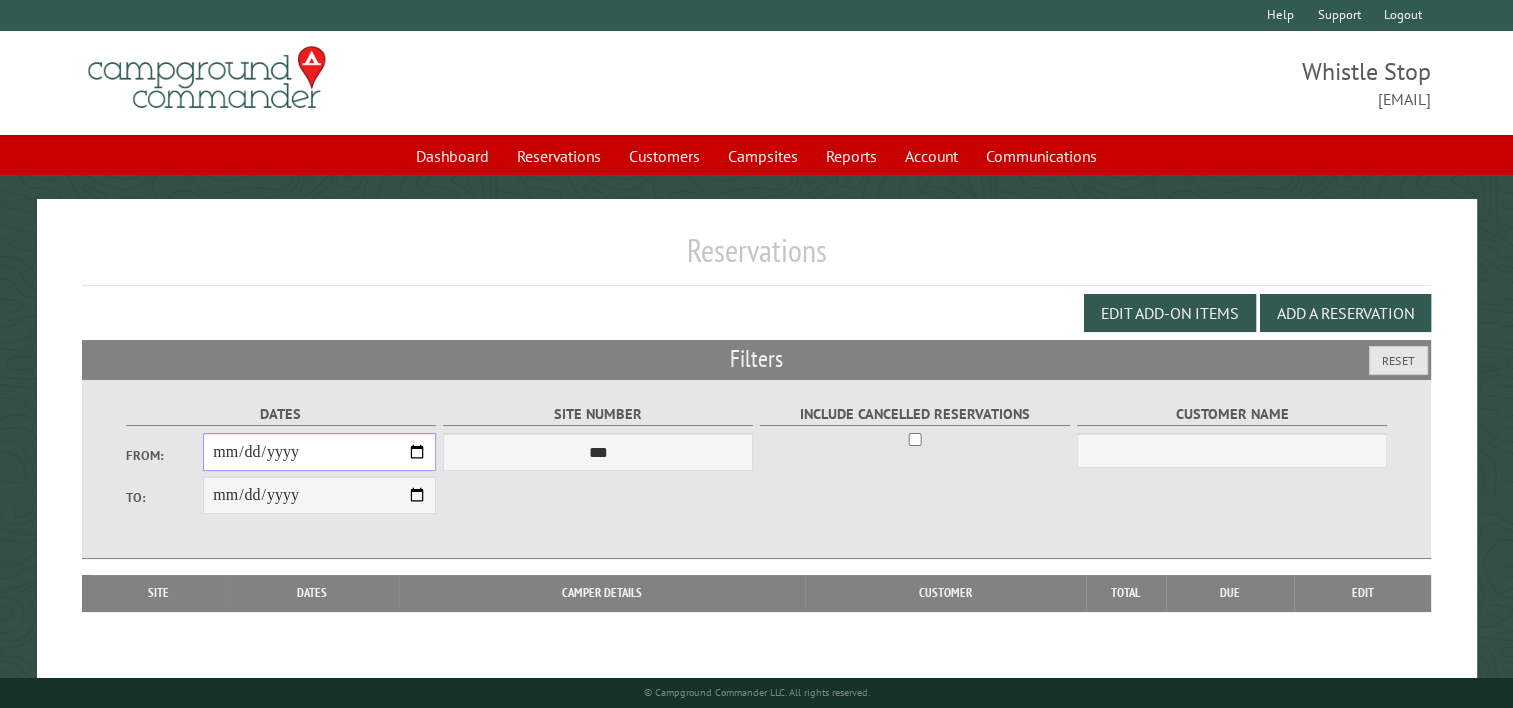 click on "From:" at bounding box center (319, 452) 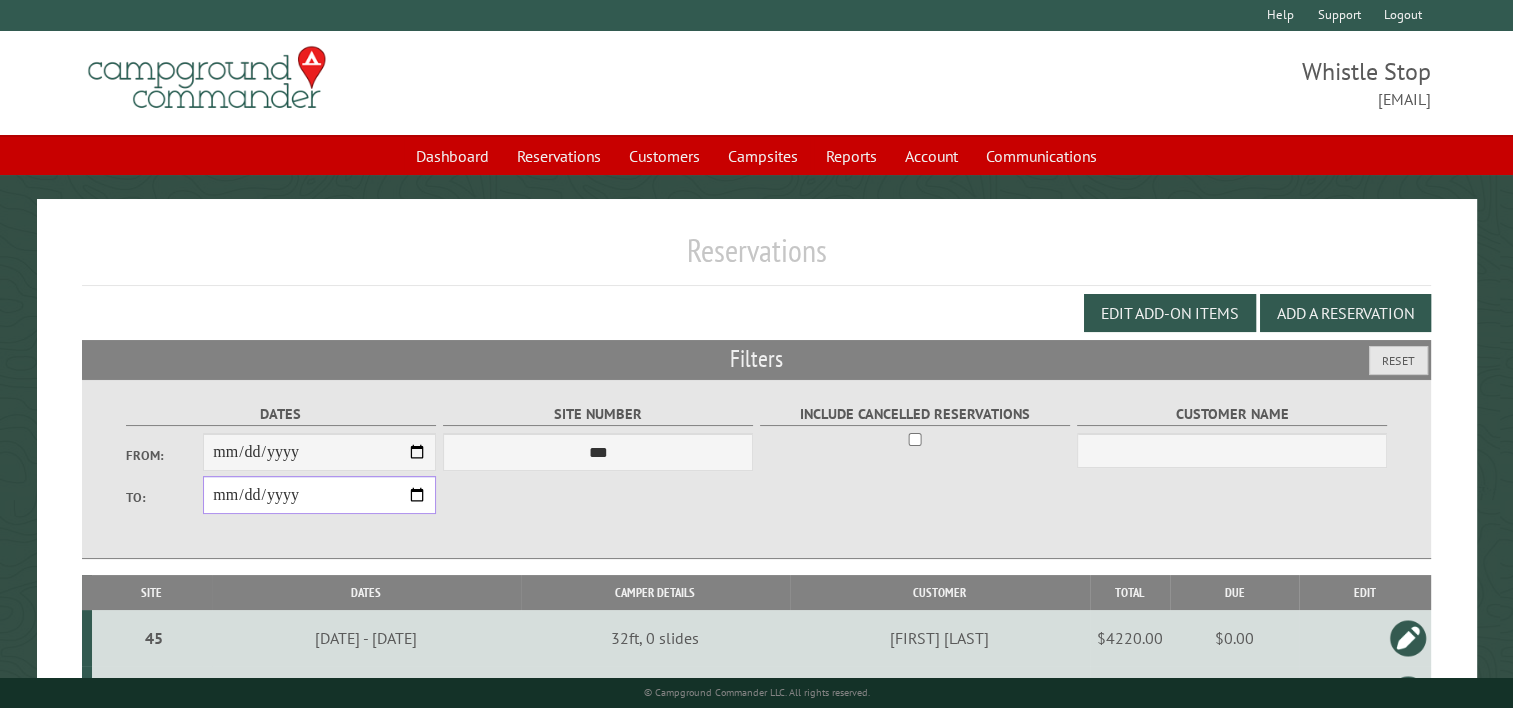 click on "**********" at bounding box center [319, 495] 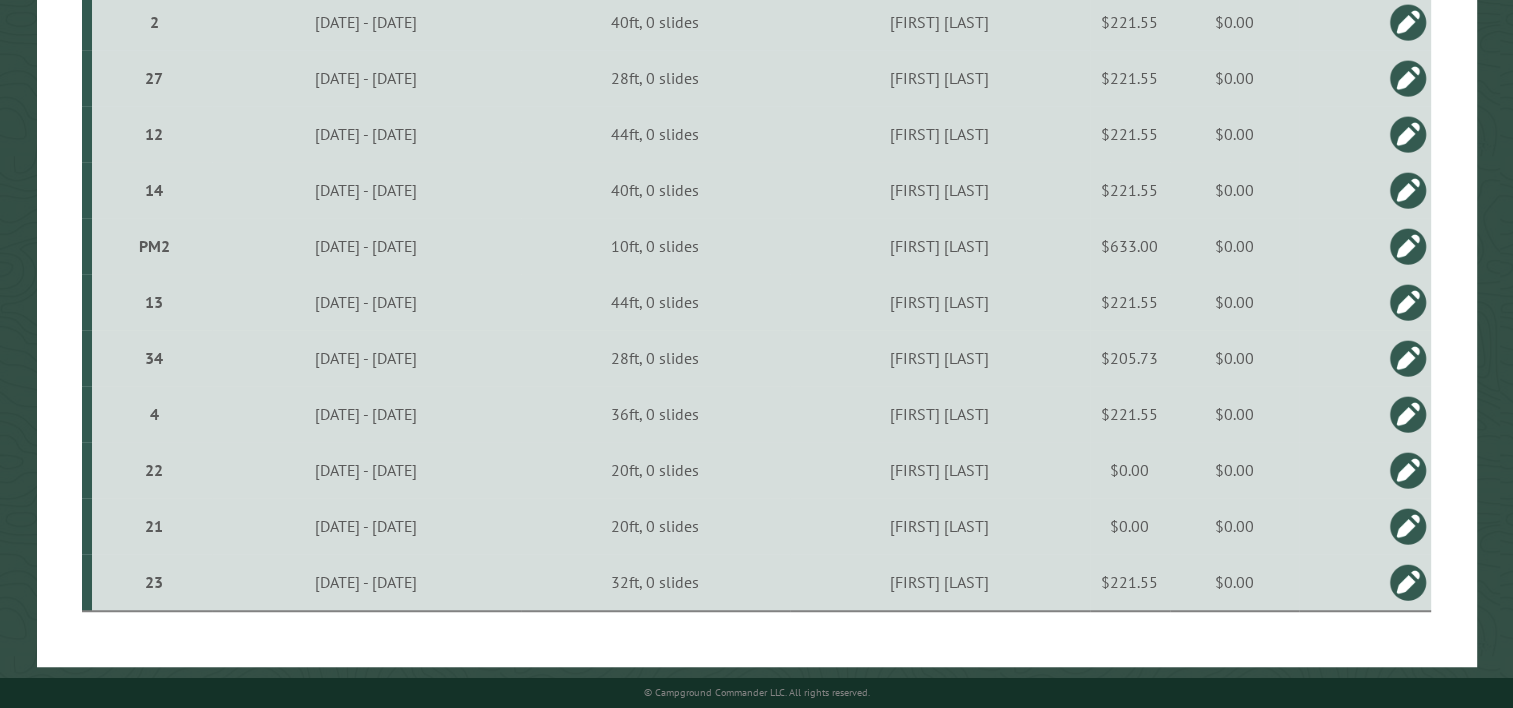 scroll, scrollTop: 1353, scrollLeft: 0, axis: vertical 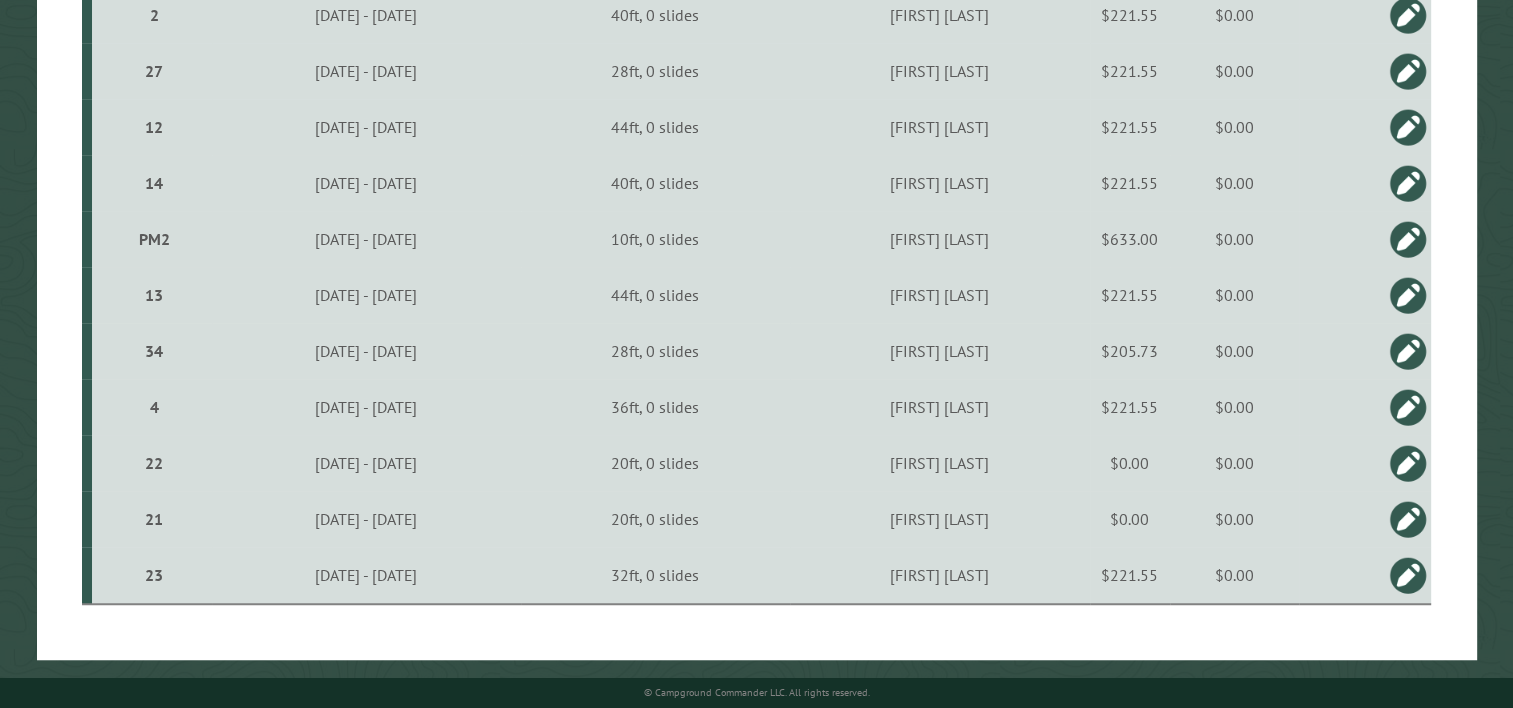 click at bounding box center (1408, 519) 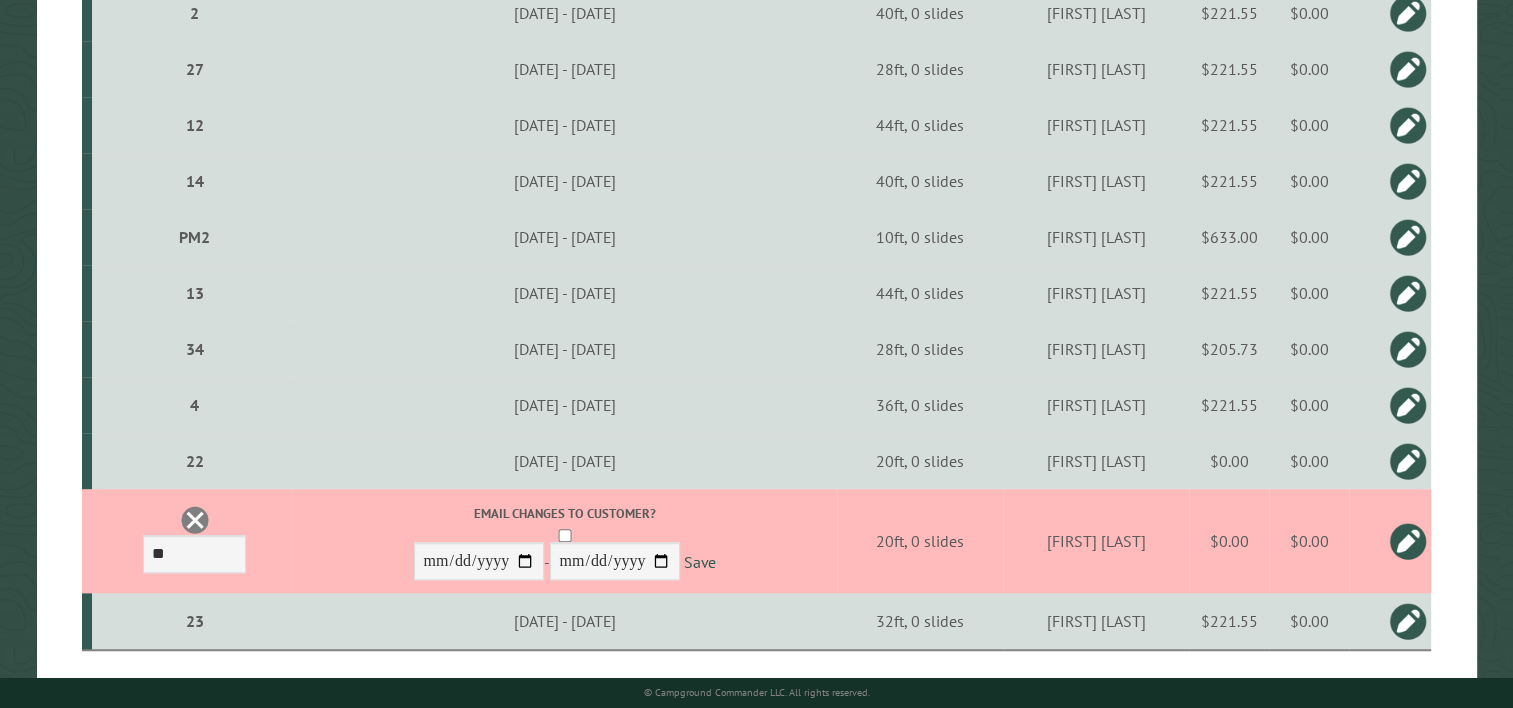 click at bounding box center (195, 520) 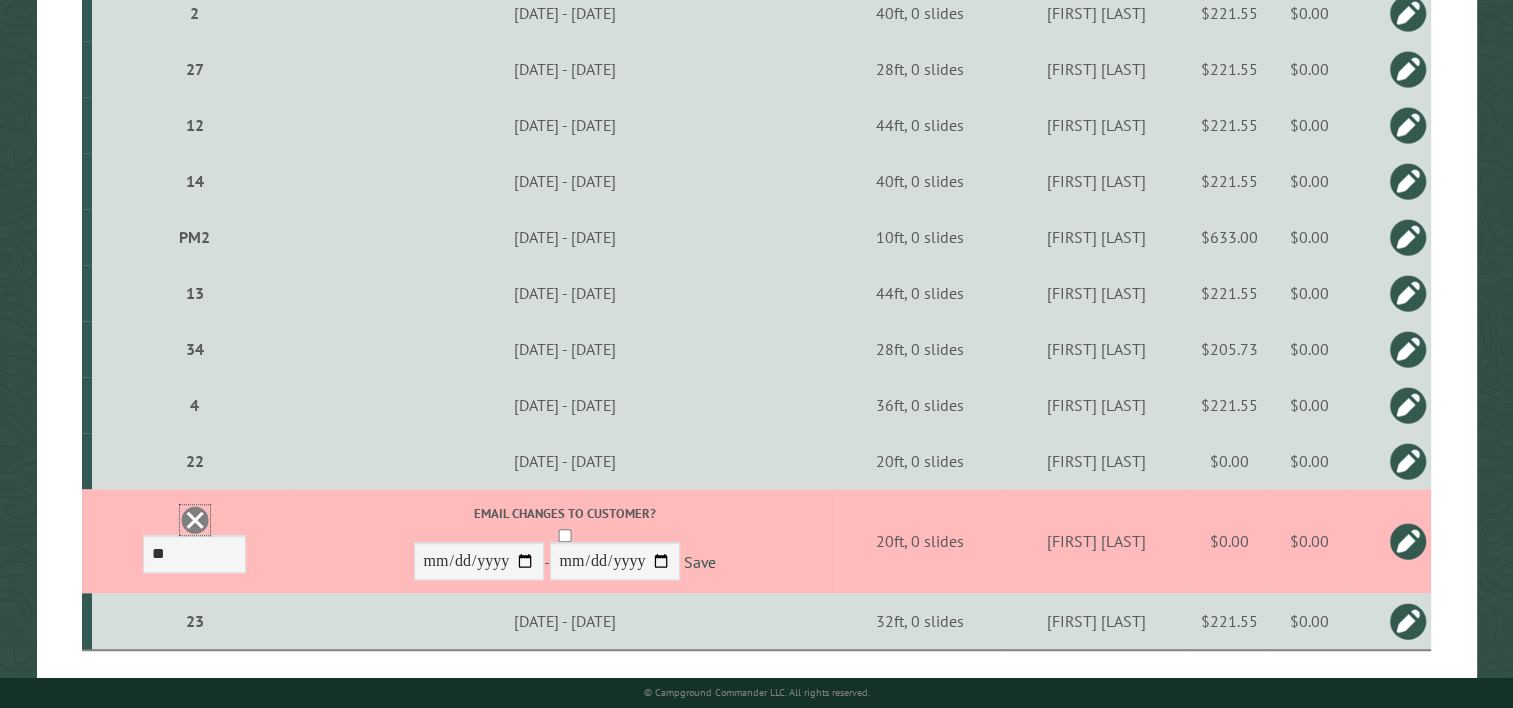 scroll, scrollTop: 0, scrollLeft: 0, axis: both 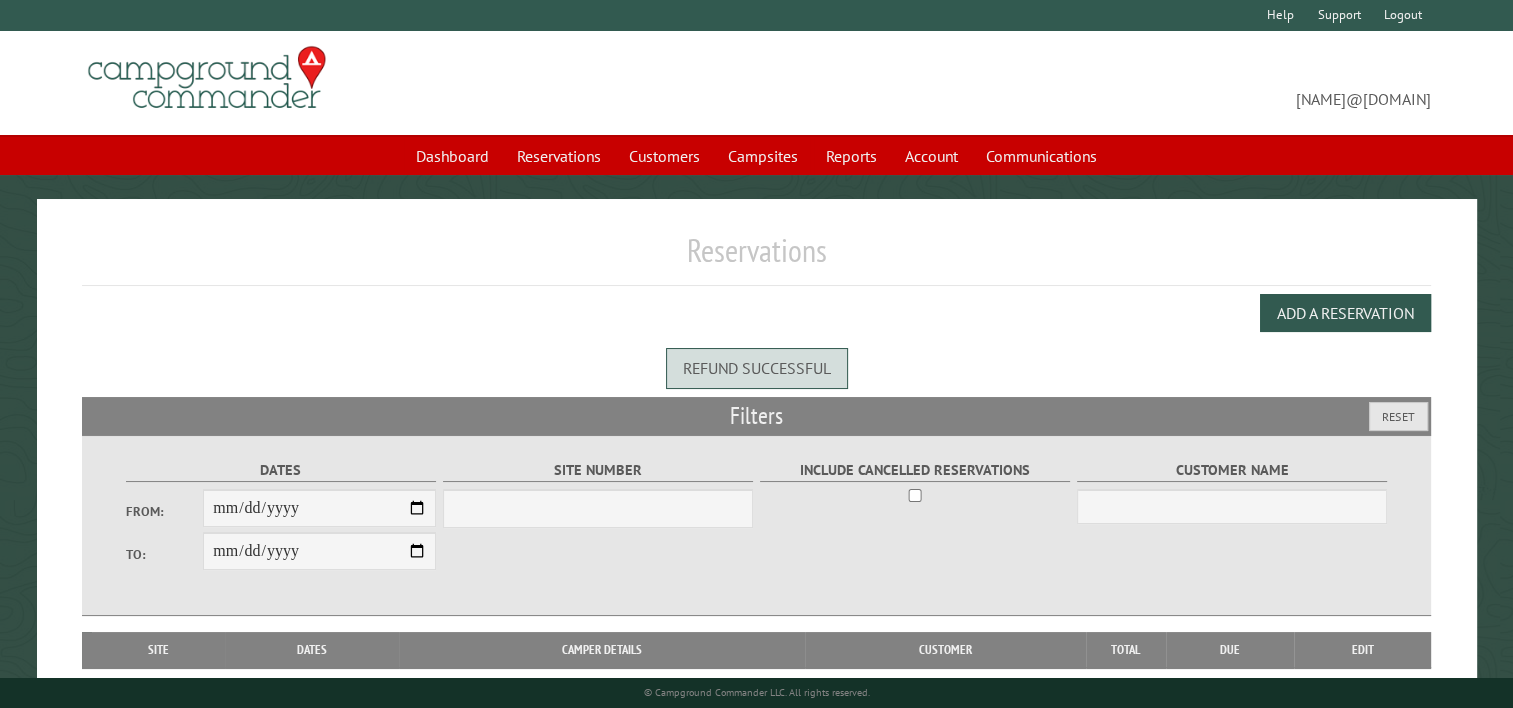 select on "***" 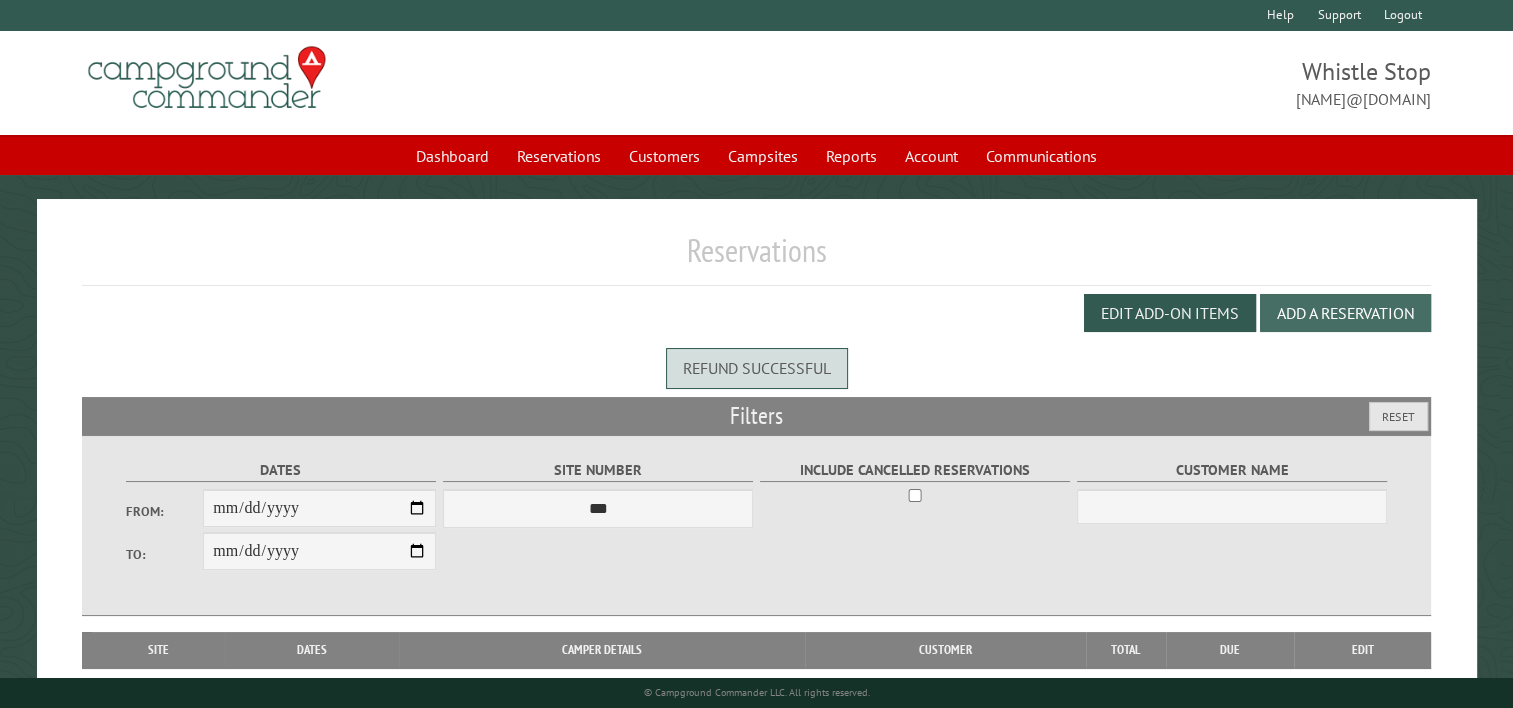 click on "Add a Reservation" at bounding box center [1345, 313] 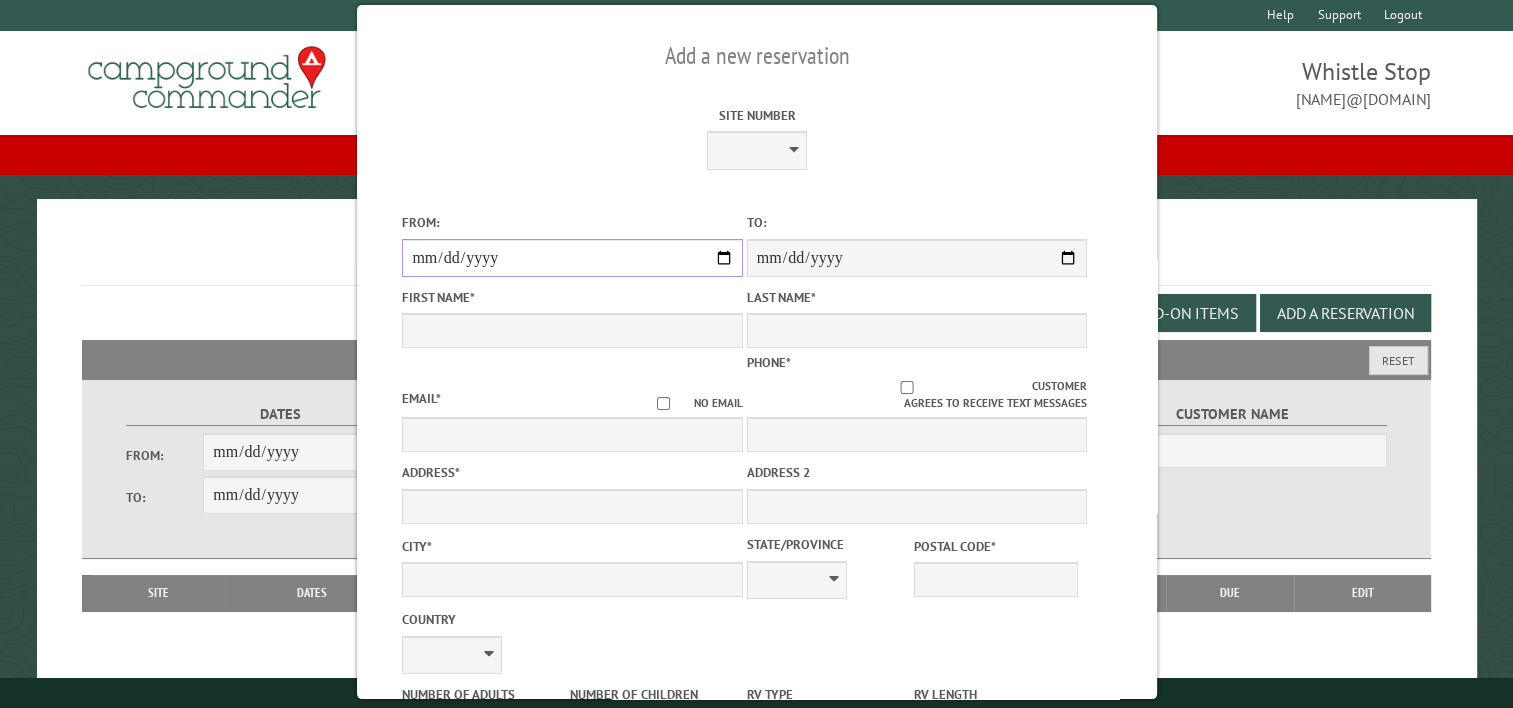 click on "From:" at bounding box center (572, 258) 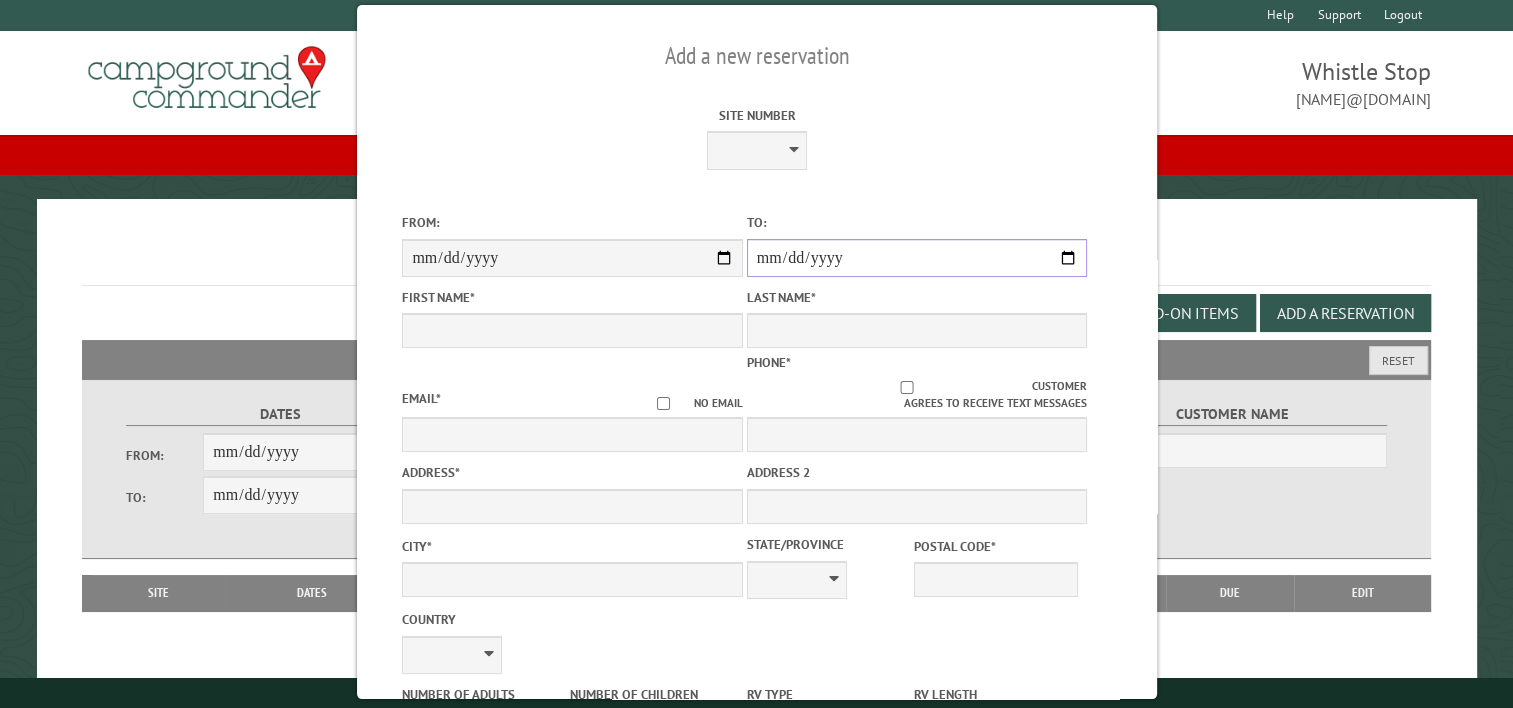 click on "**********" at bounding box center [916, 258] 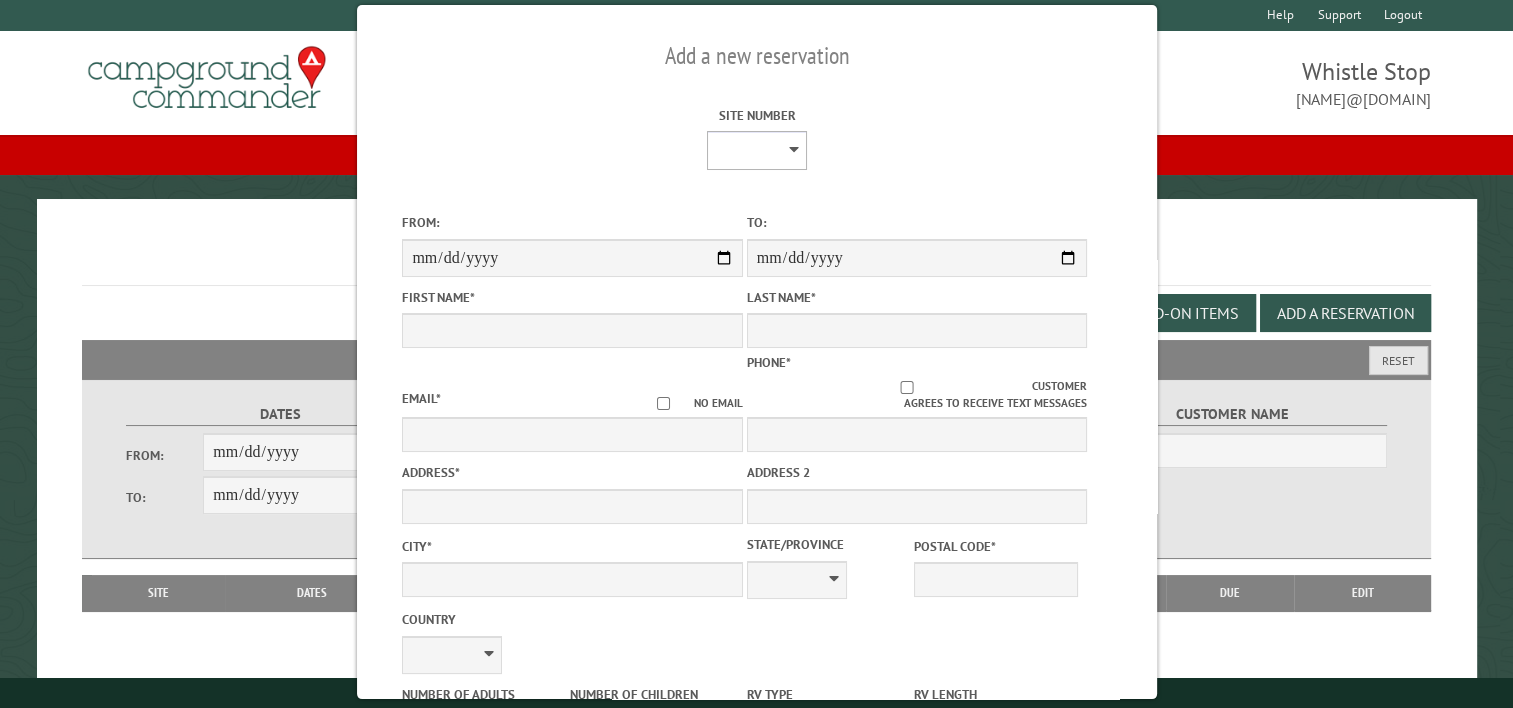 click on "* * * * * ** * * * * ** *** ** ** ** ** ** ** ** ** ** ** ** ** ** ** ** ** ** ** ** ** ** ** ** ** ** ** ** ** ** ** ** ** ** ** ** ** *** *** *** *** *** *** *** *** **** **** **** ****" at bounding box center (757, 150) 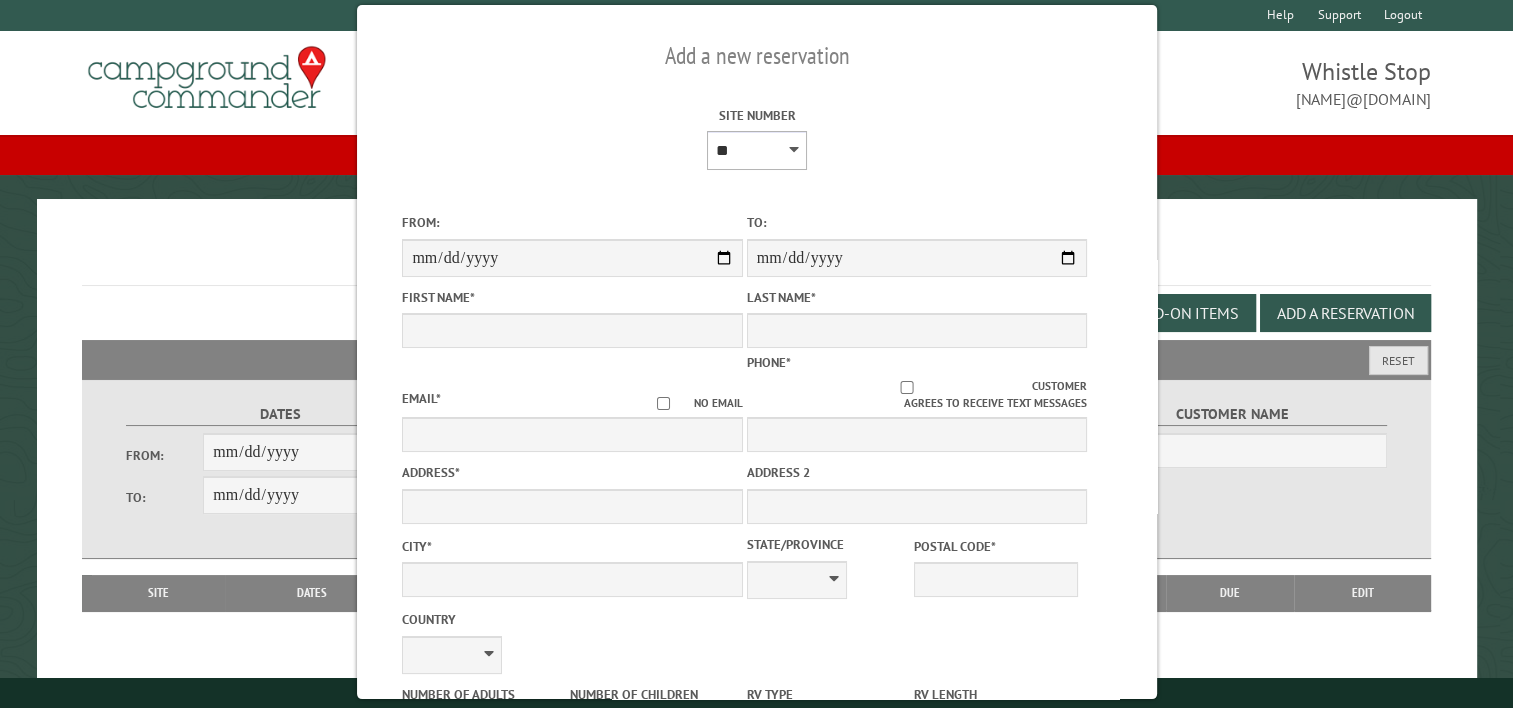click on "* * * * * ** * * * * ** *** ** ** ** ** ** ** ** ** ** ** ** ** ** ** ** ** ** ** ** ** ** ** ** ** ** ** ** ** ** ** ** ** ** ** ** ** *** *** *** *** *** *** *** *** **** **** **** ****" at bounding box center [757, 150] 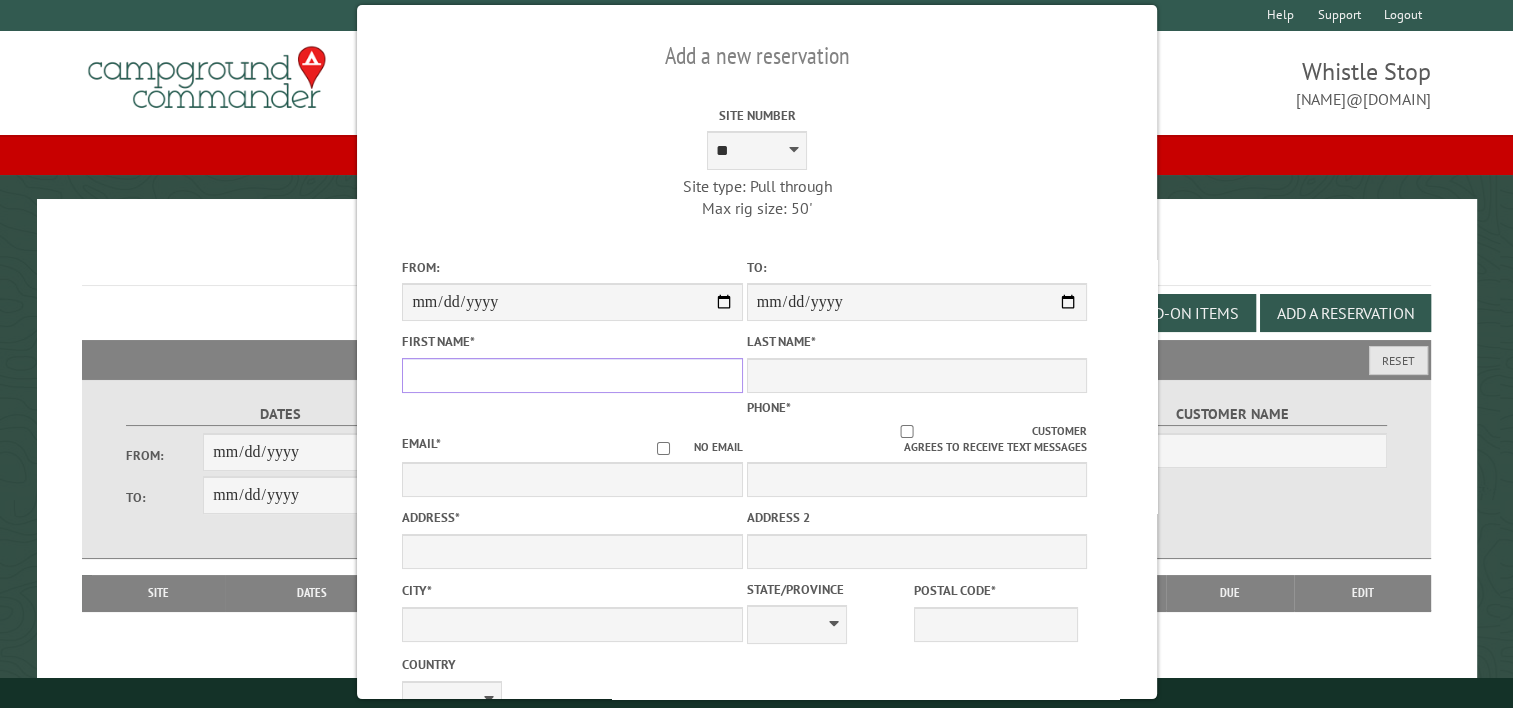 click on "First Name *" at bounding box center [572, 375] 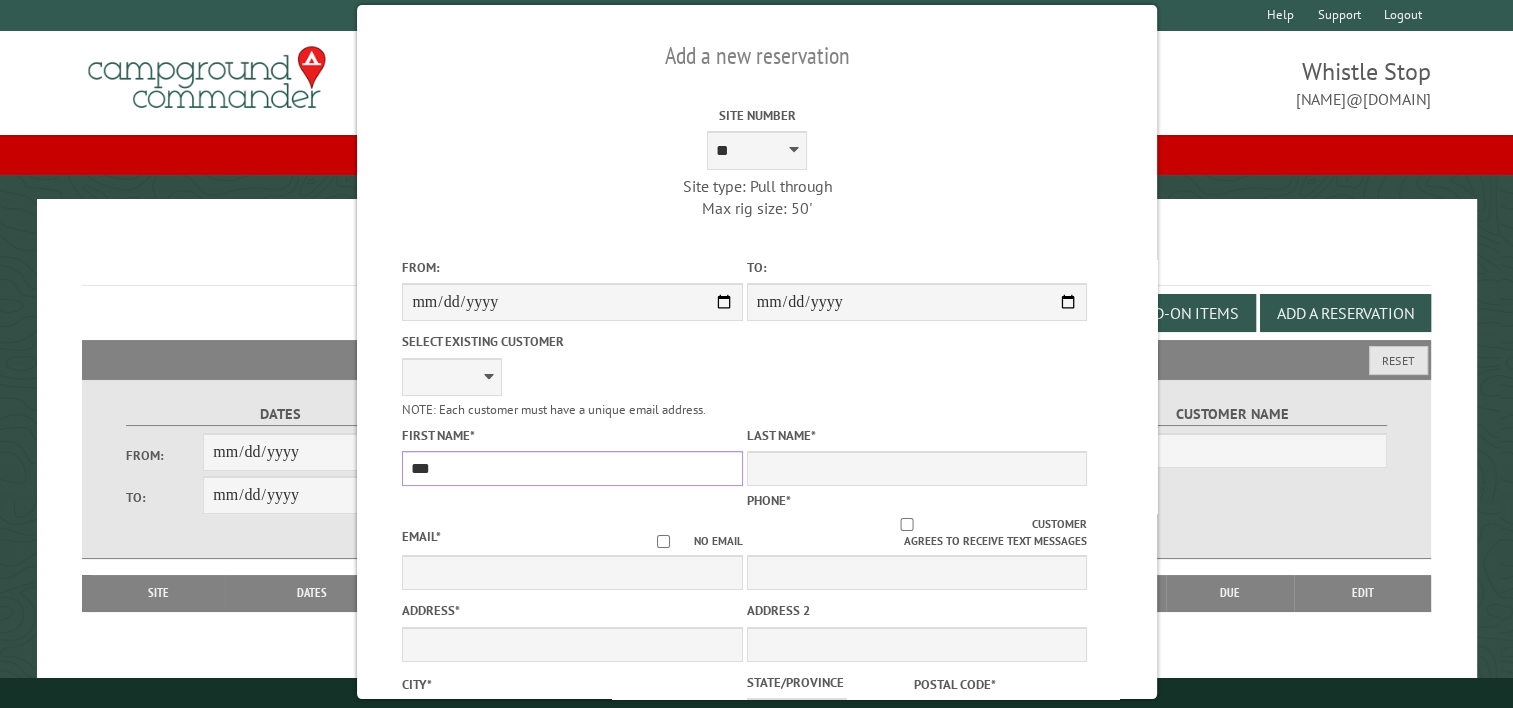 type on "***" 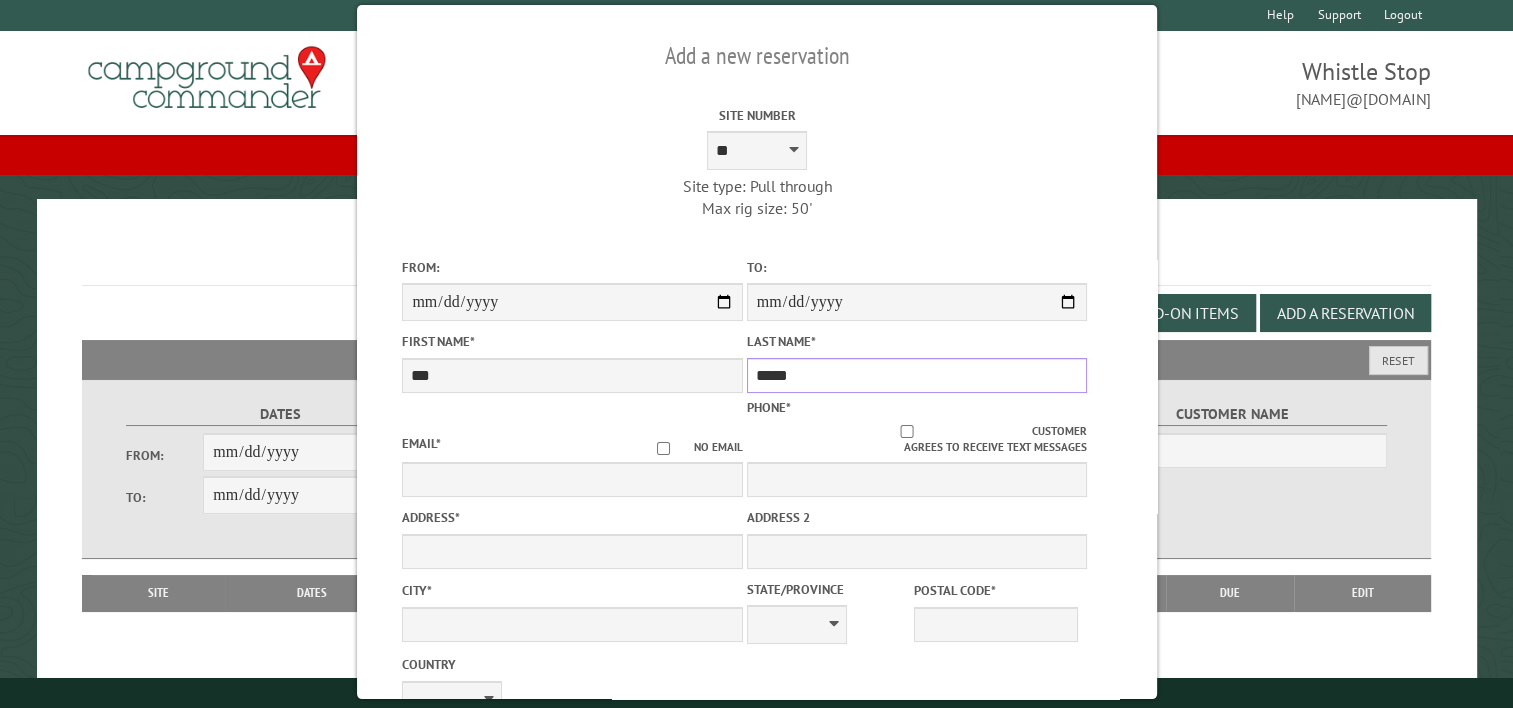 type on "*****" 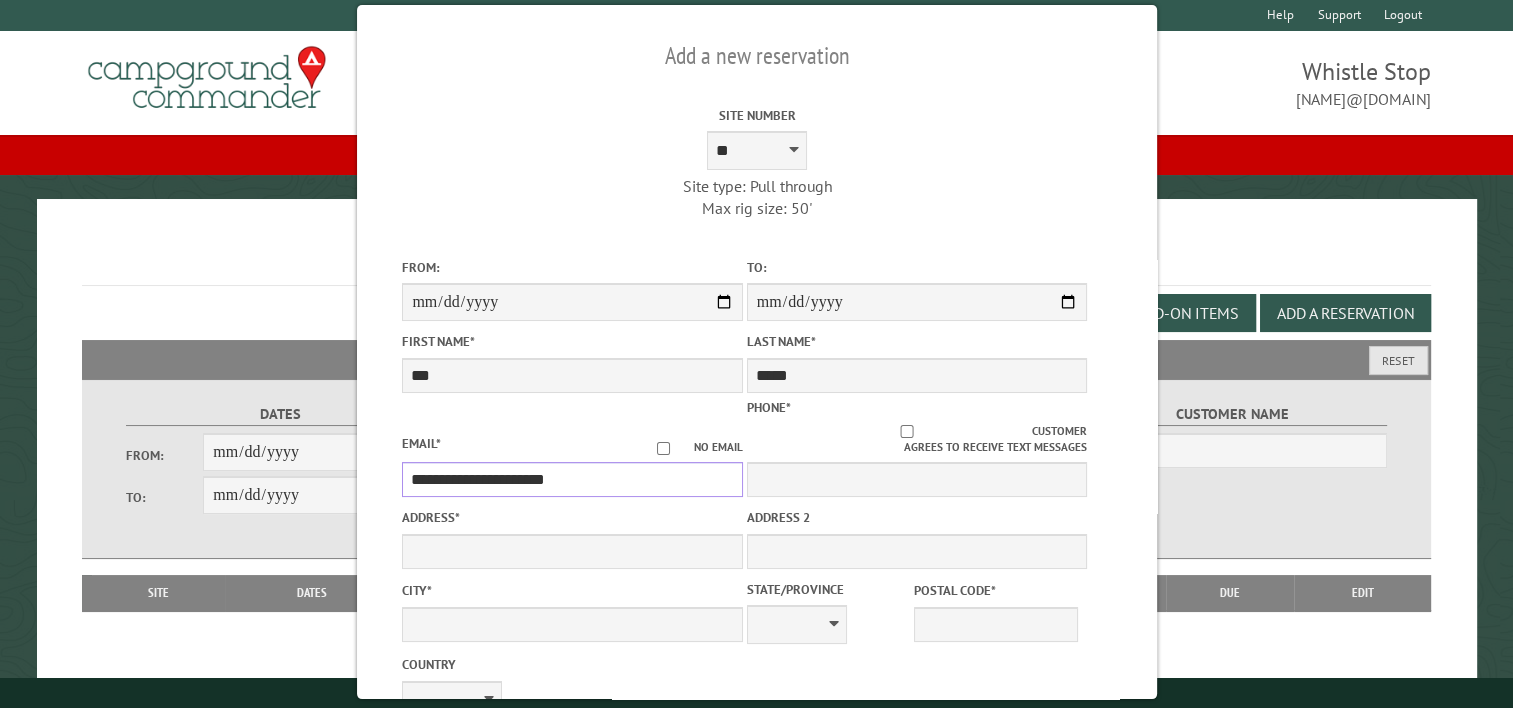 type on "**********" 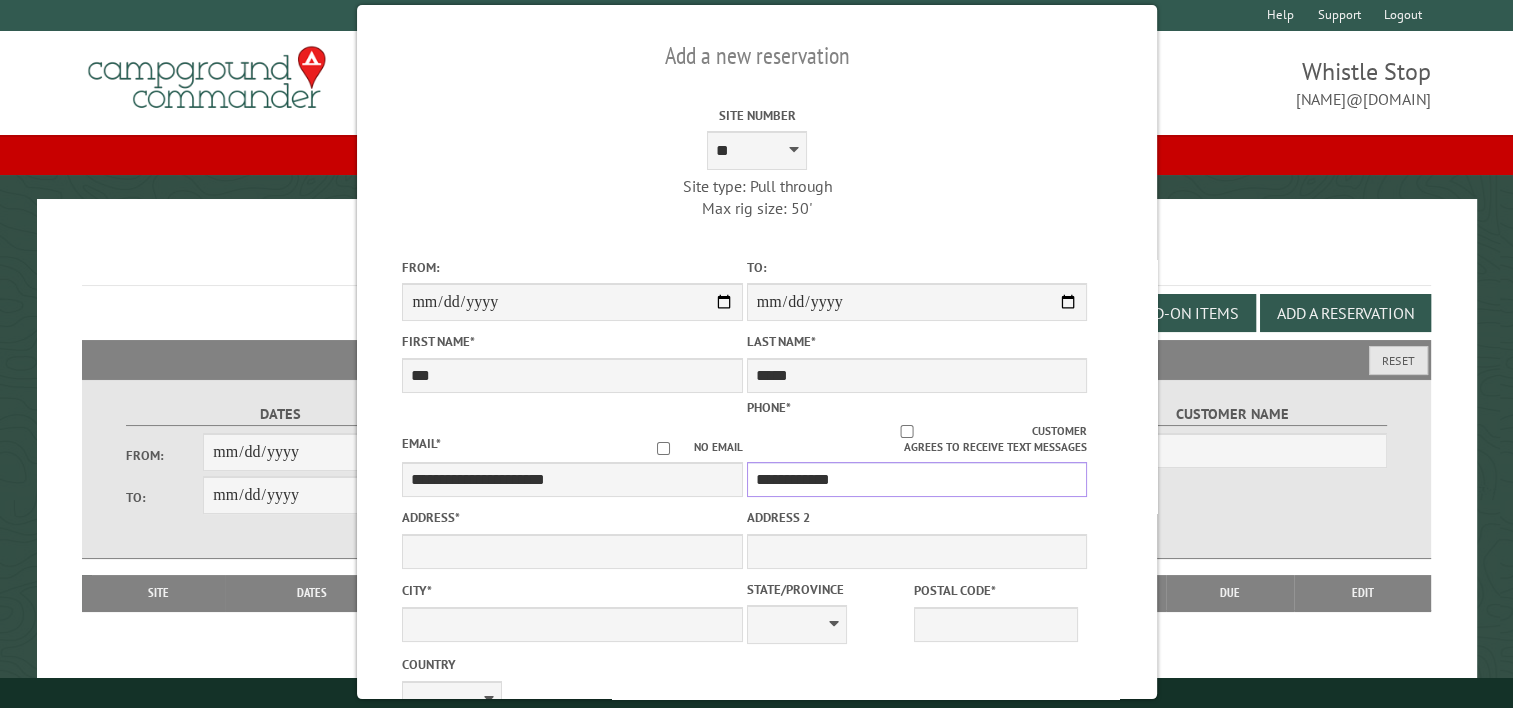 type on "**********" 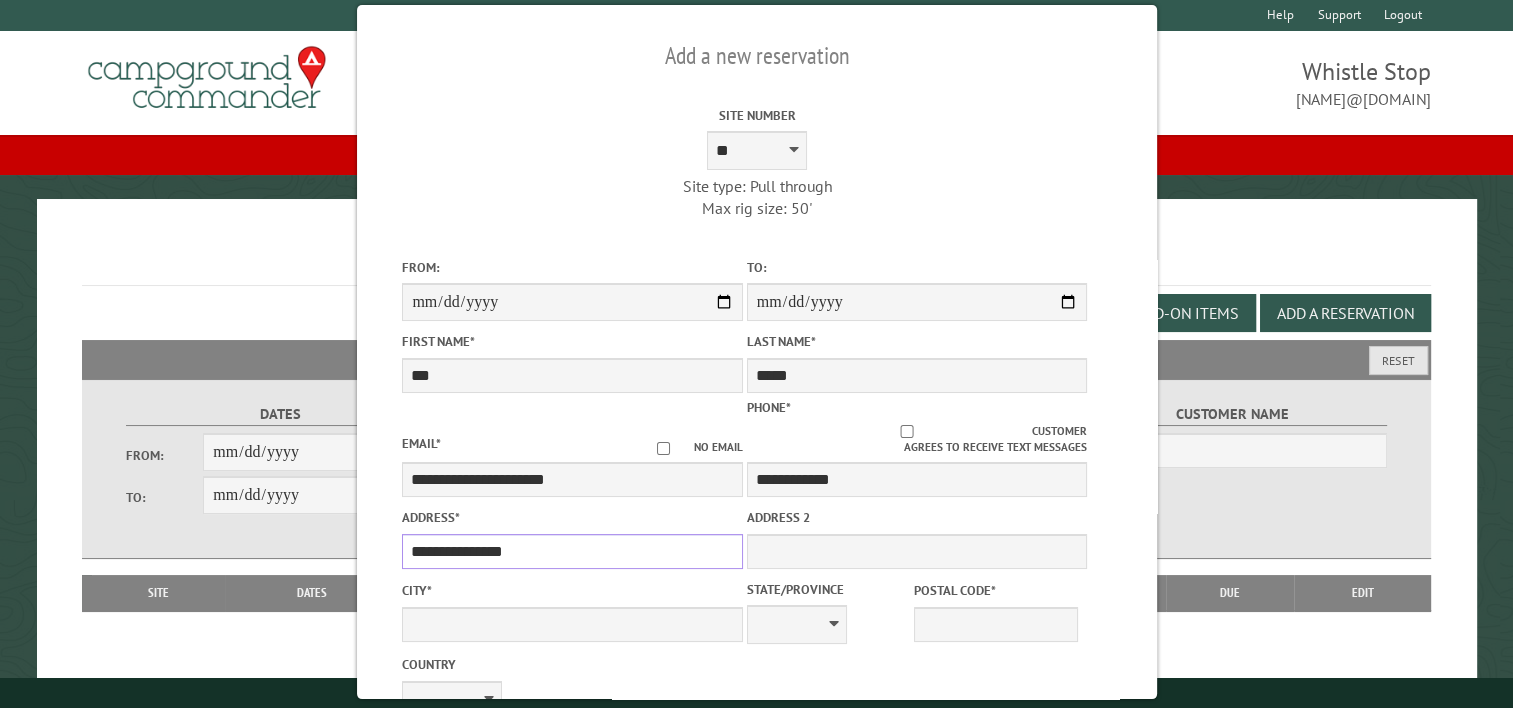 type on "**********" 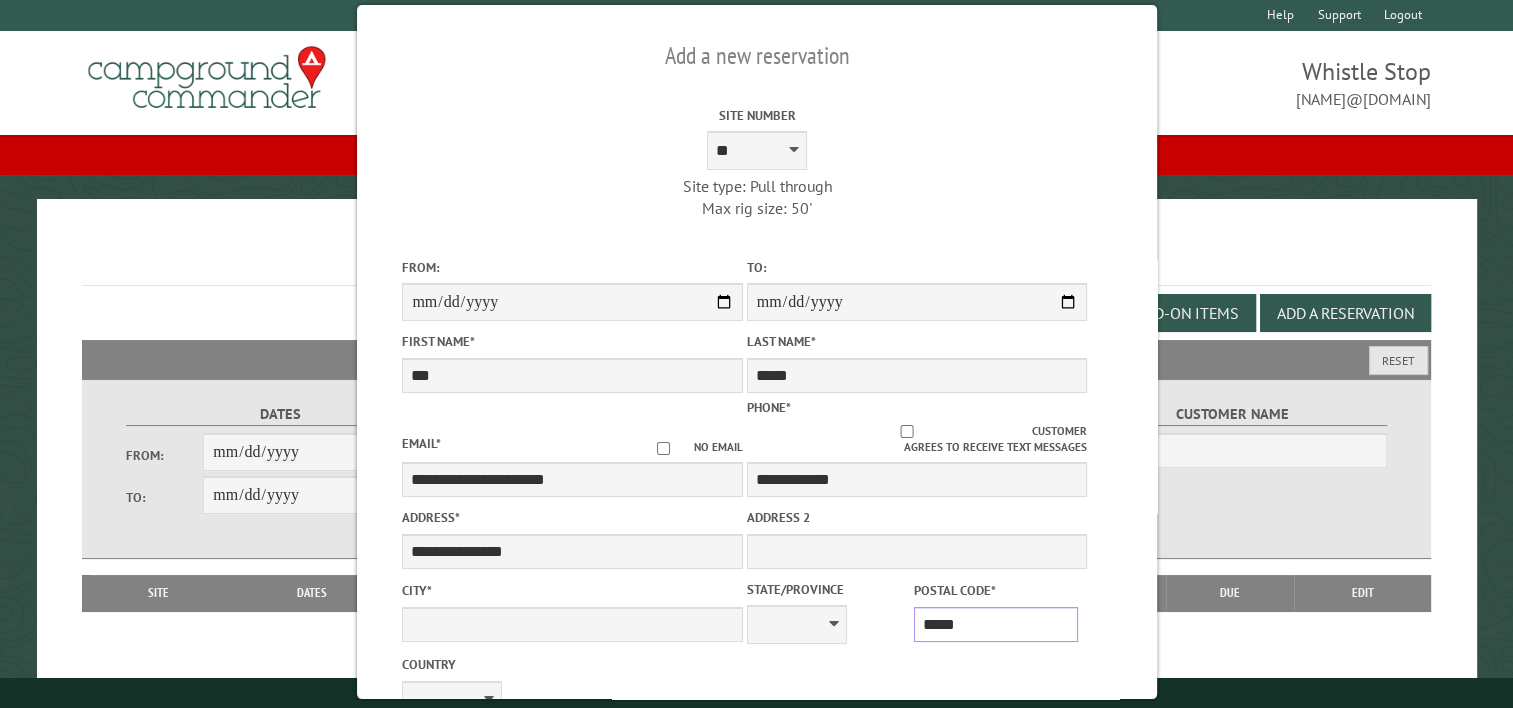 type on "*****" 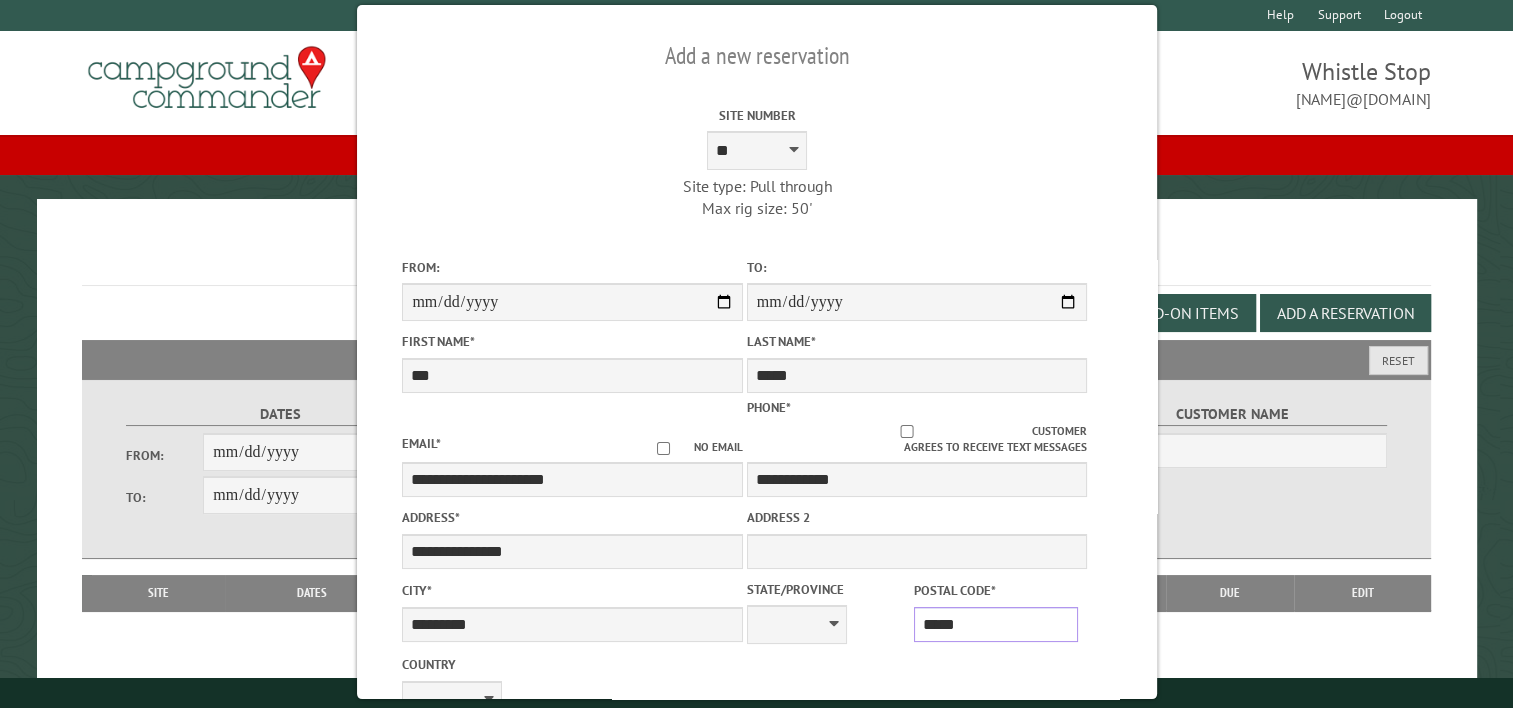 select on "**" 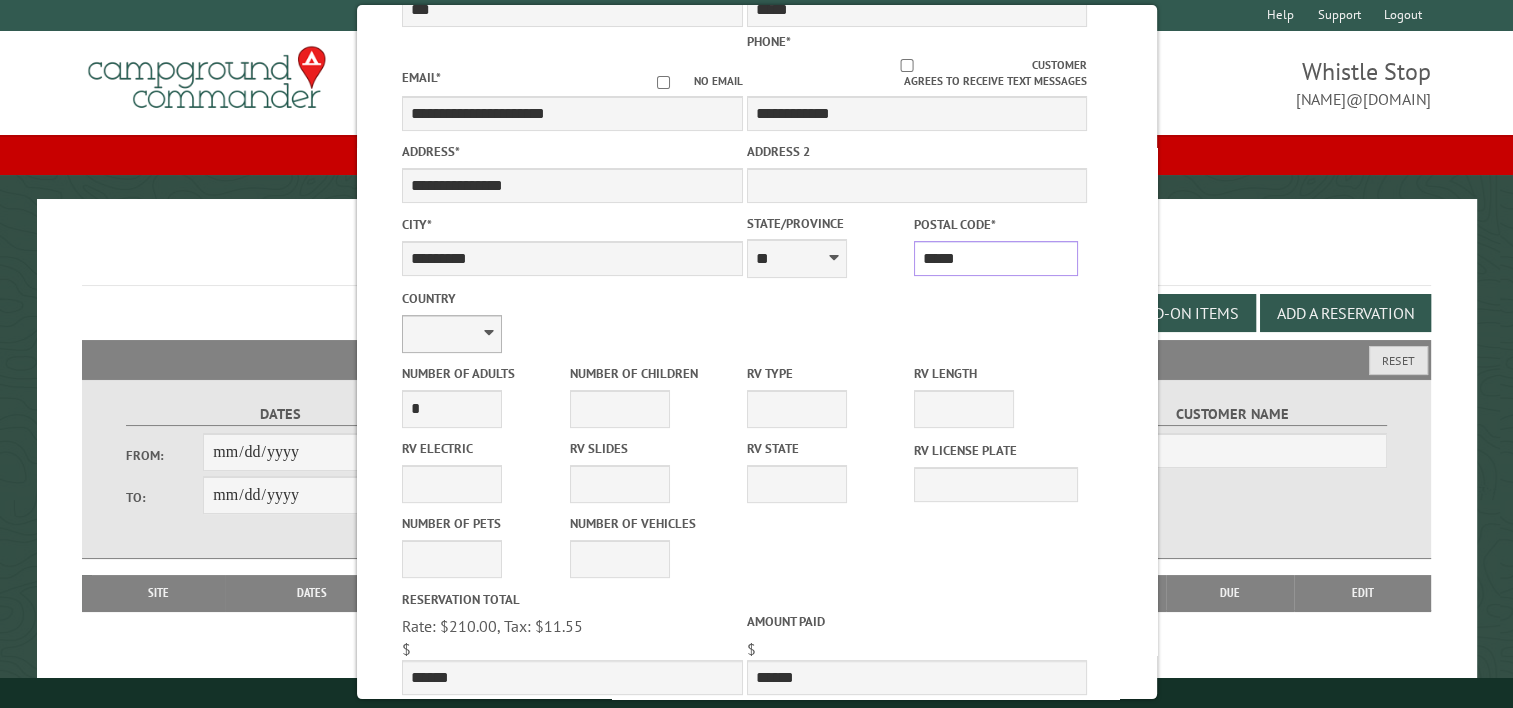 scroll, scrollTop: 400, scrollLeft: 0, axis: vertical 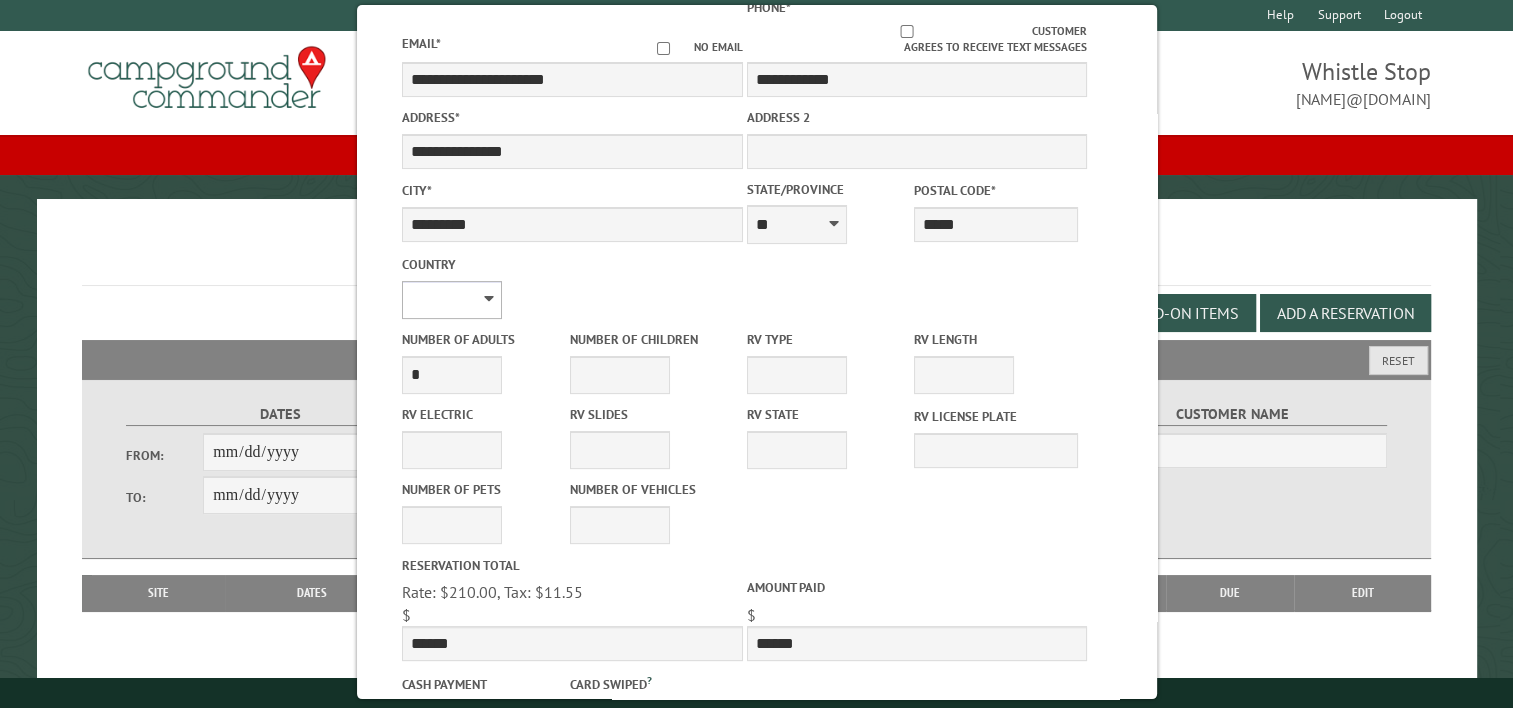 click on "**********" at bounding box center [452, 300] 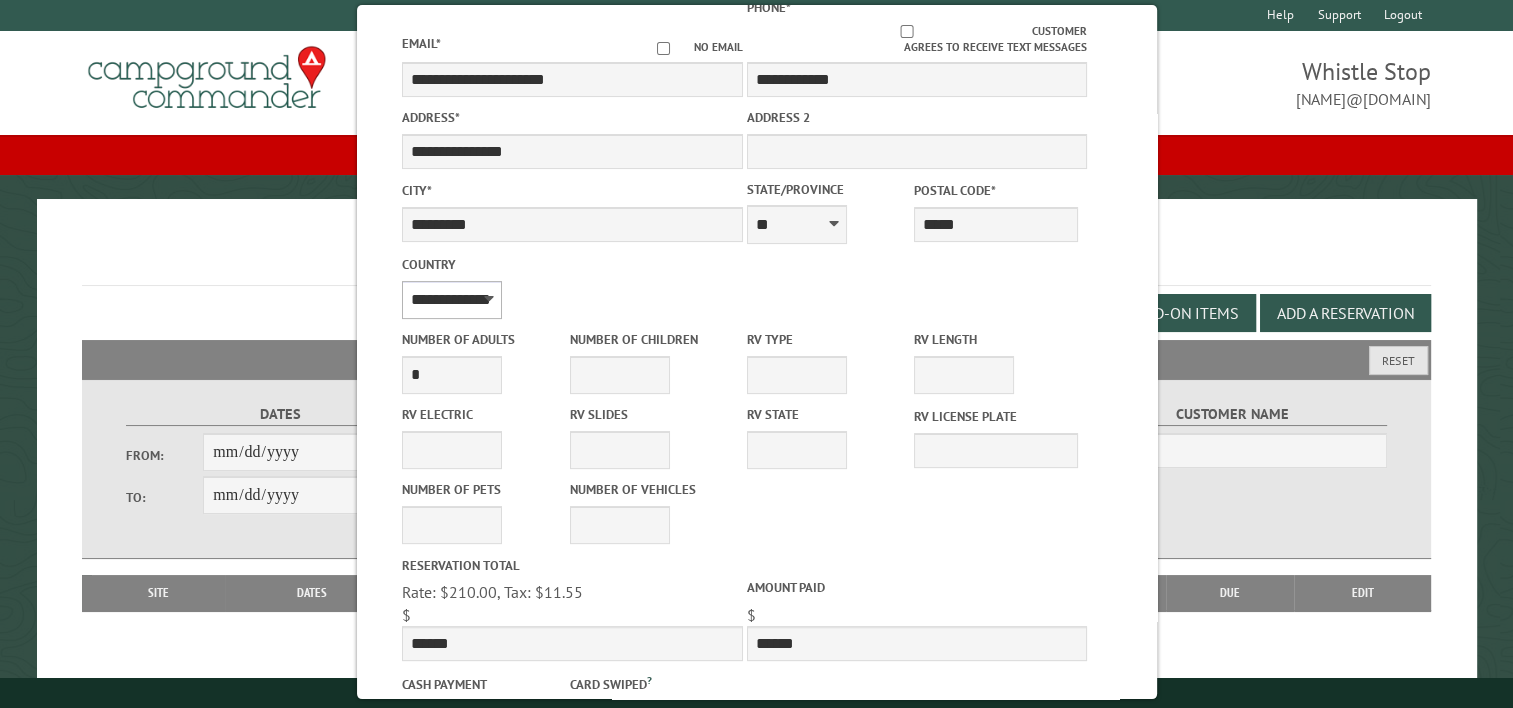 click on "**********" at bounding box center [452, 300] 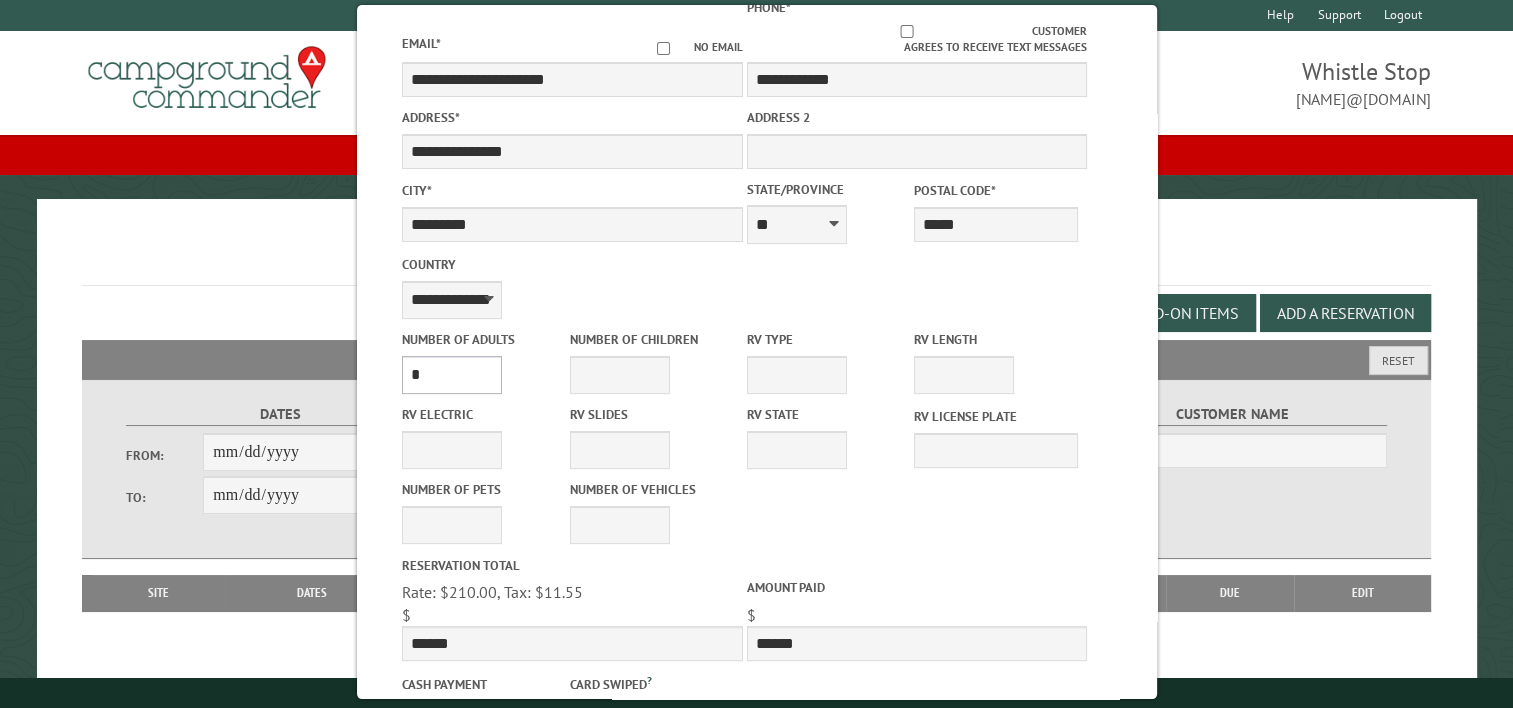 click on "* * * * * * * * * * **" at bounding box center [452, 375] 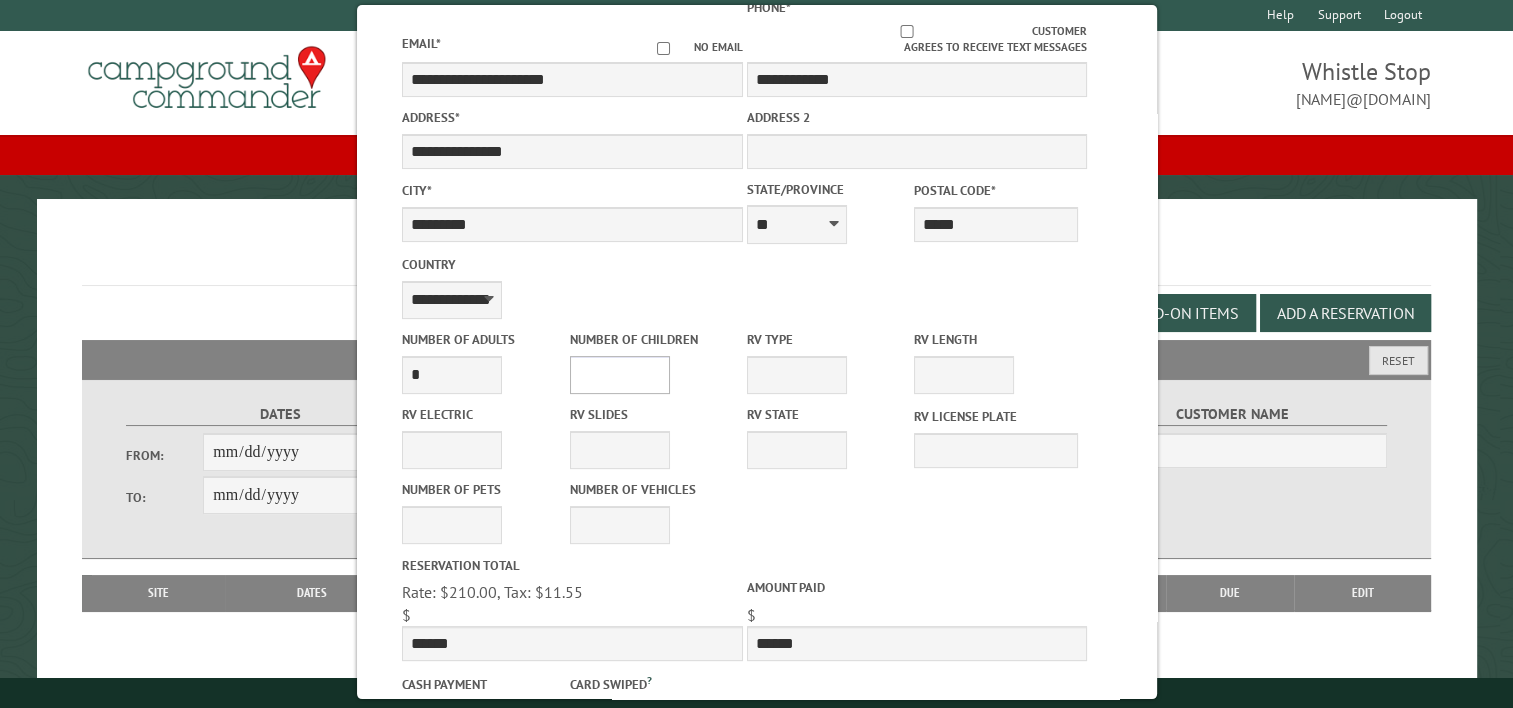 click on "* * * * * * * * * * **" at bounding box center (619, 375) 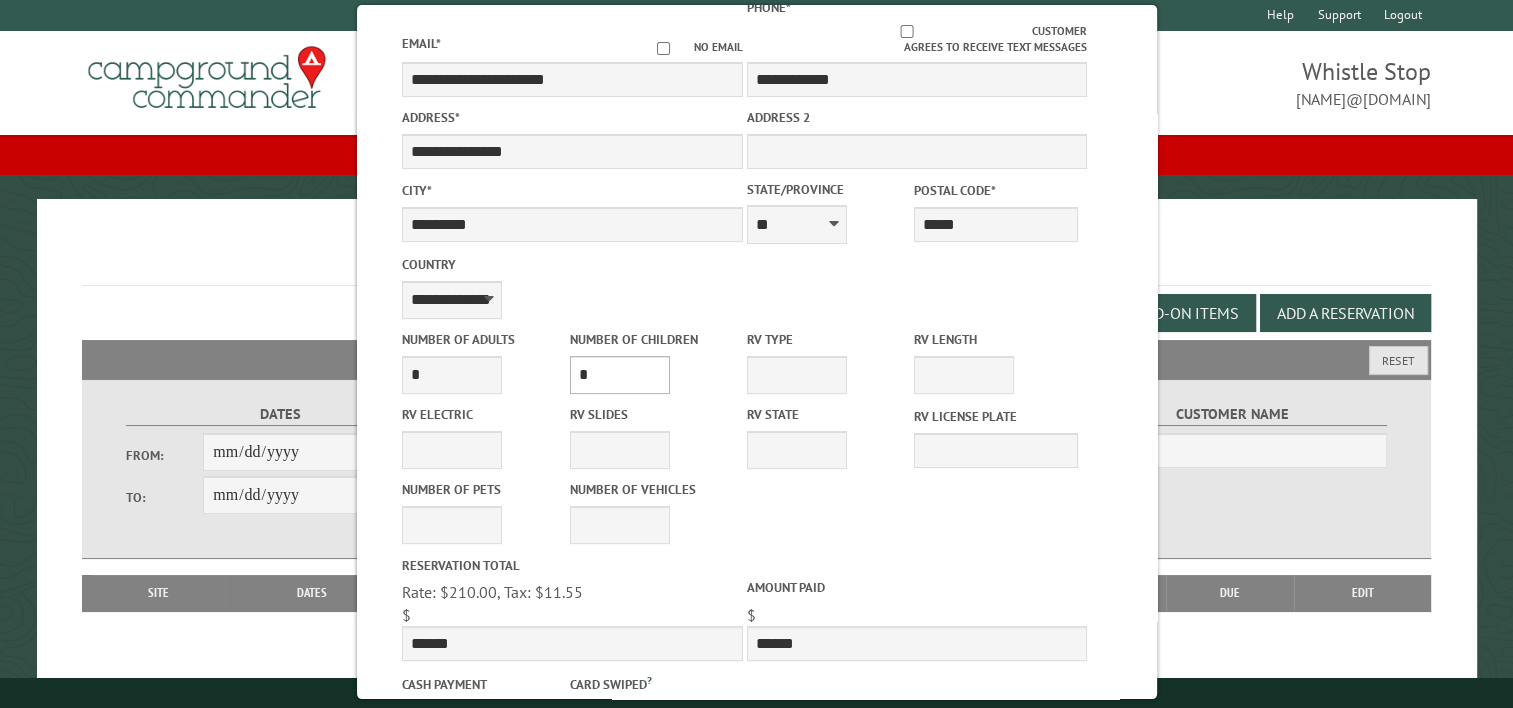 click on "* * * * * * * * * * **" at bounding box center (619, 375) 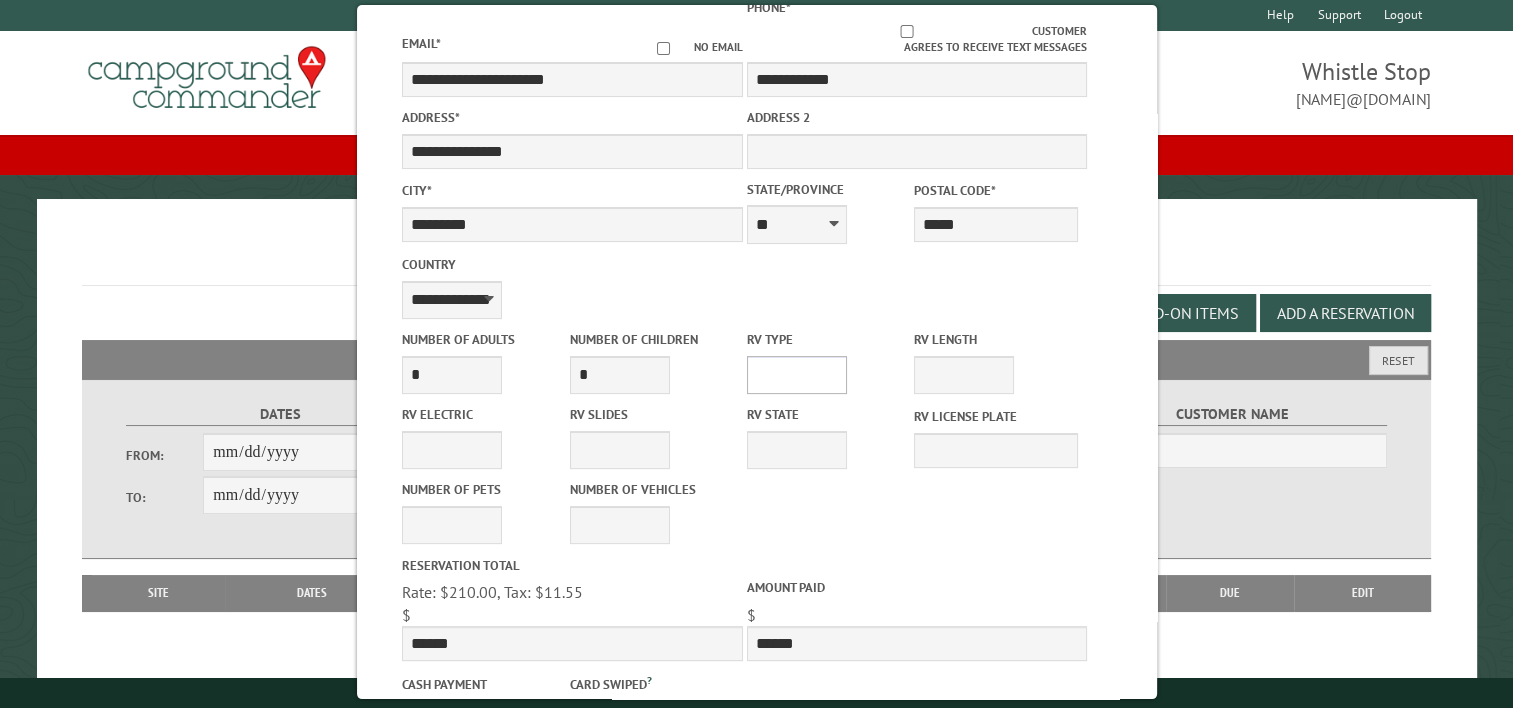 click on "**********" at bounding box center (796, 375) 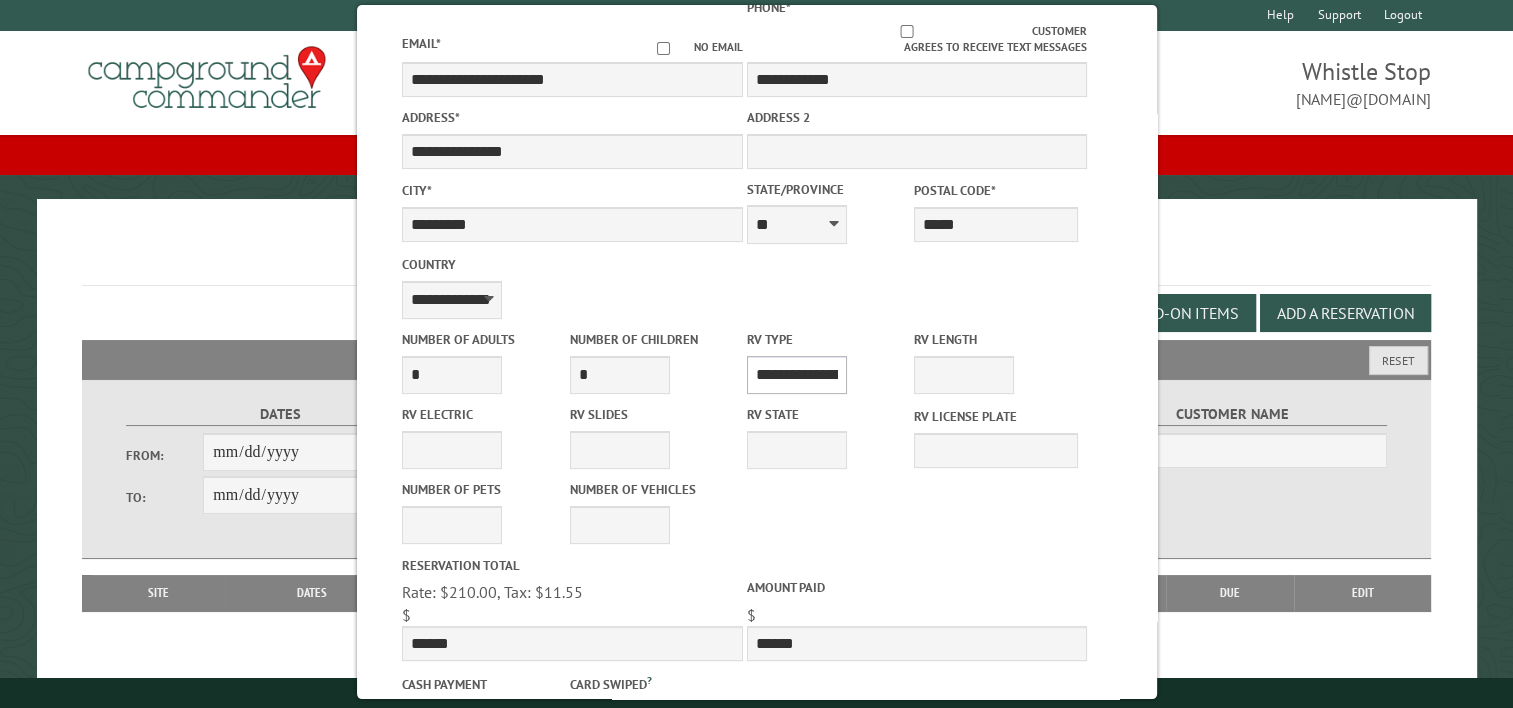 click on "**********" at bounding box center [796, 375] 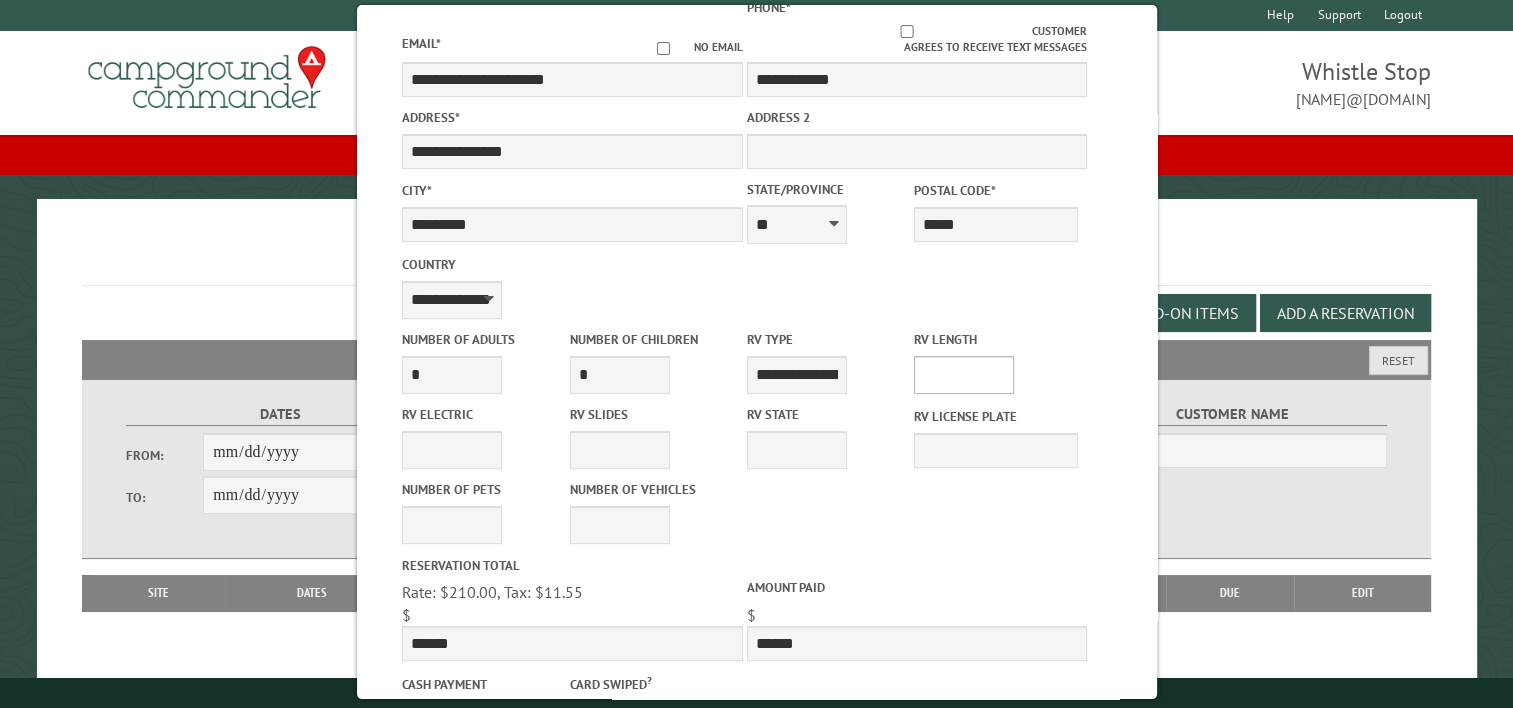 click on "* ** ** ** ** ** ** ** ** ** ** **" at bounding box center (964, 375) 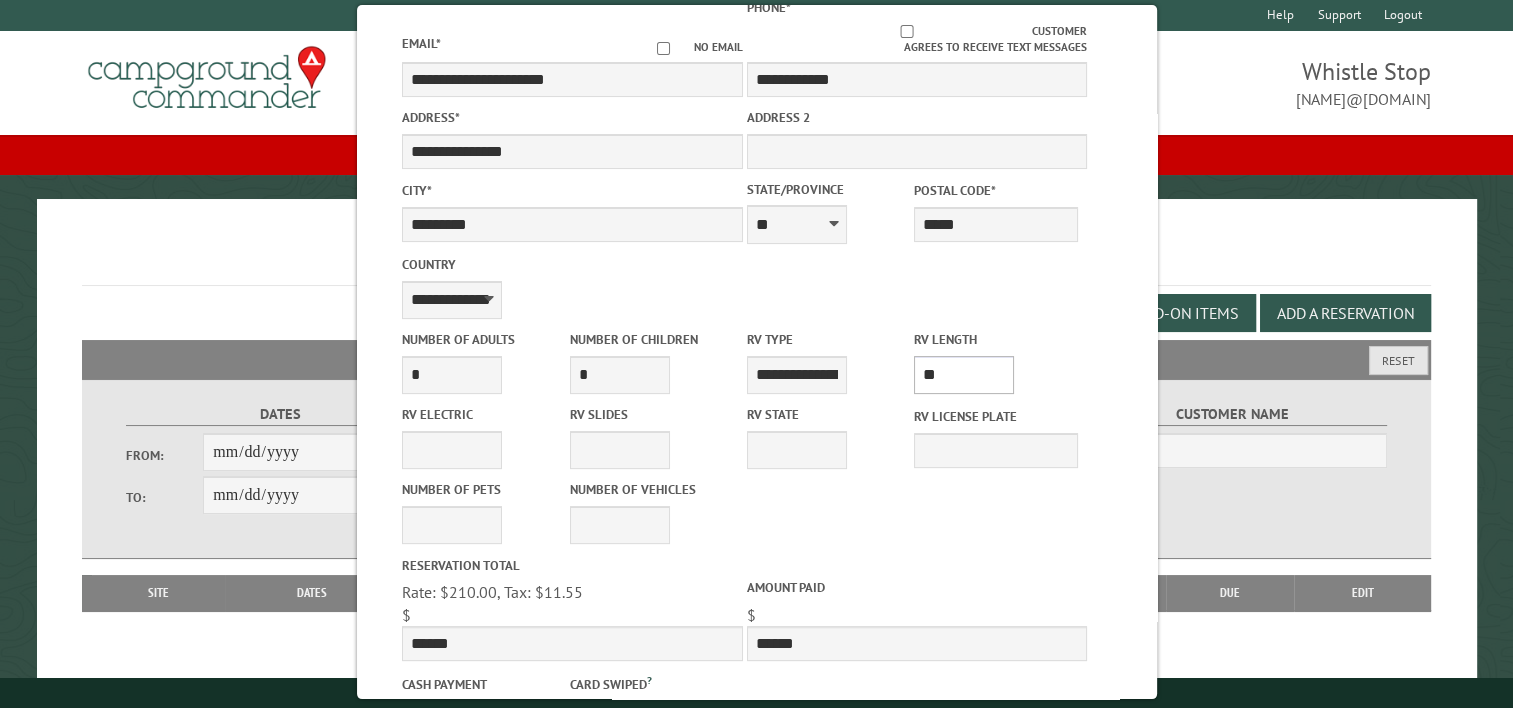 click on "* ** ** ** ** ** ** ** ** ** ** **" at bounding box center [964, 375] 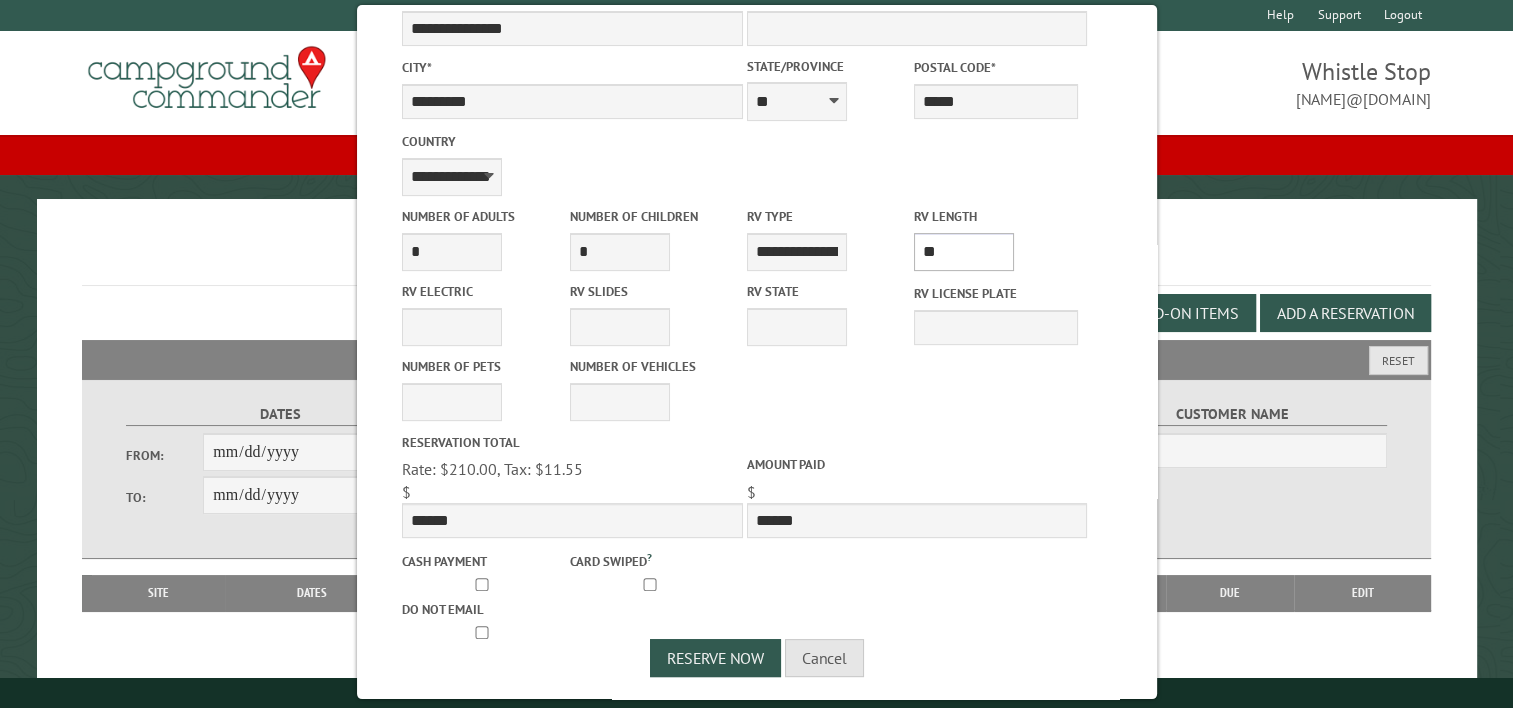 scroll, scrollTop: 525, scrollLeft: 0, axis: vertical 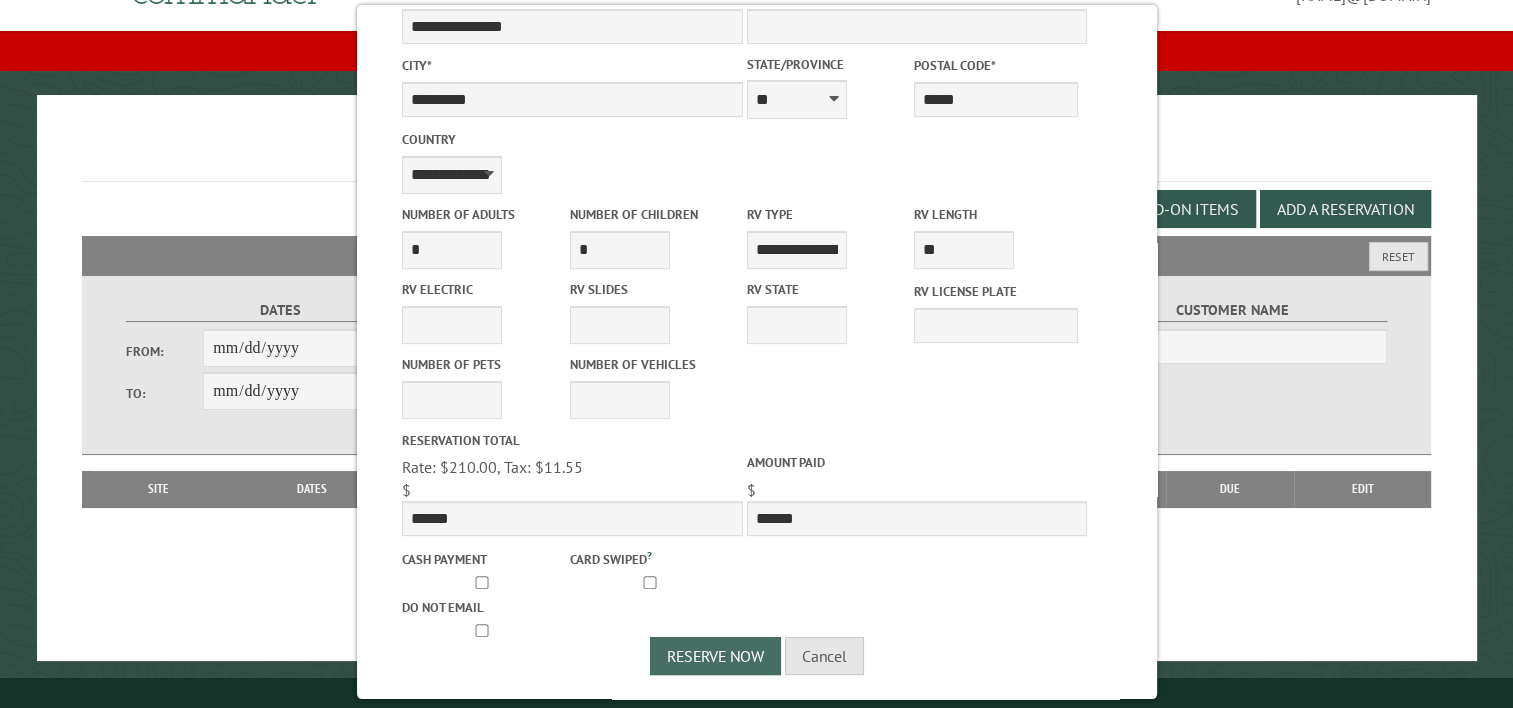 click on "Reserve Now" at bounding box center (715, 656) 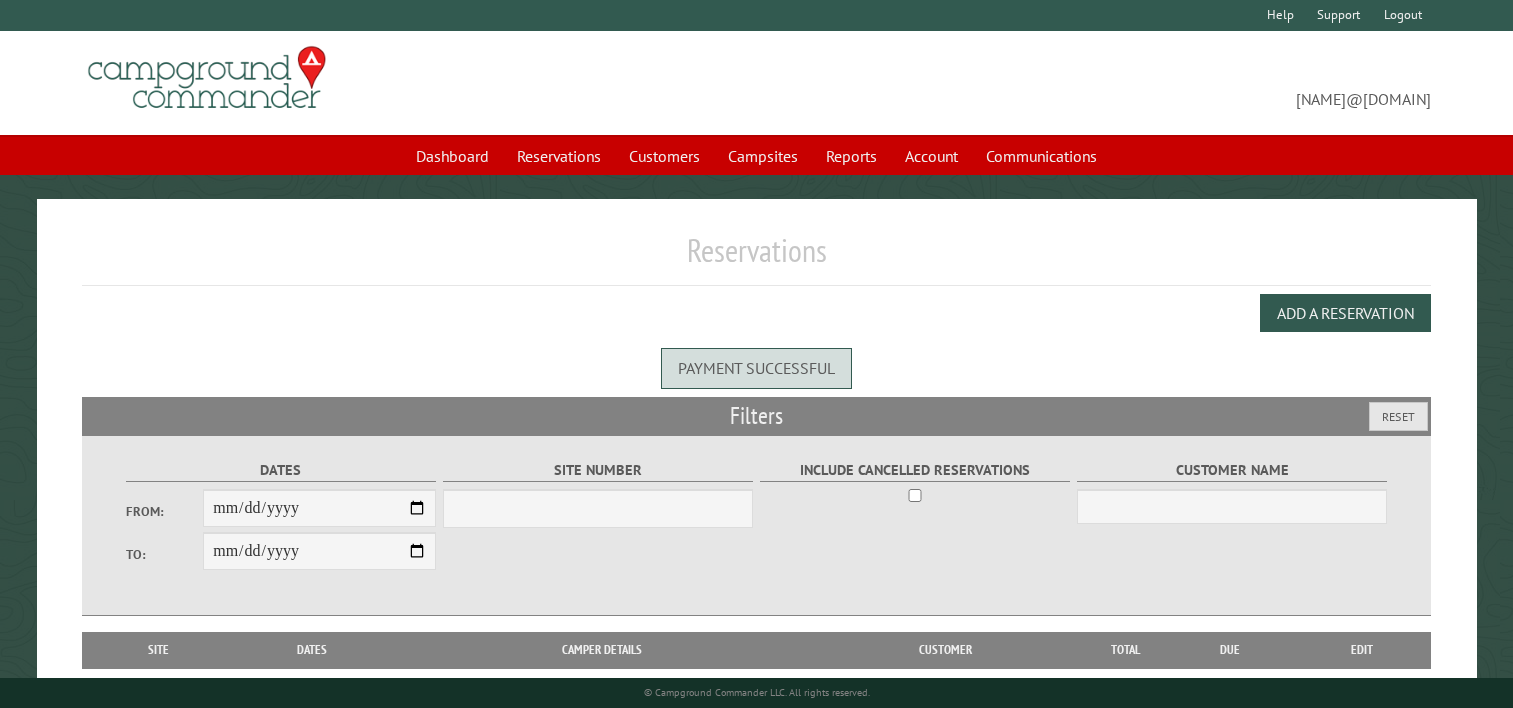scroll, scrollTop: 0, scrollLeft: 0, axis: both 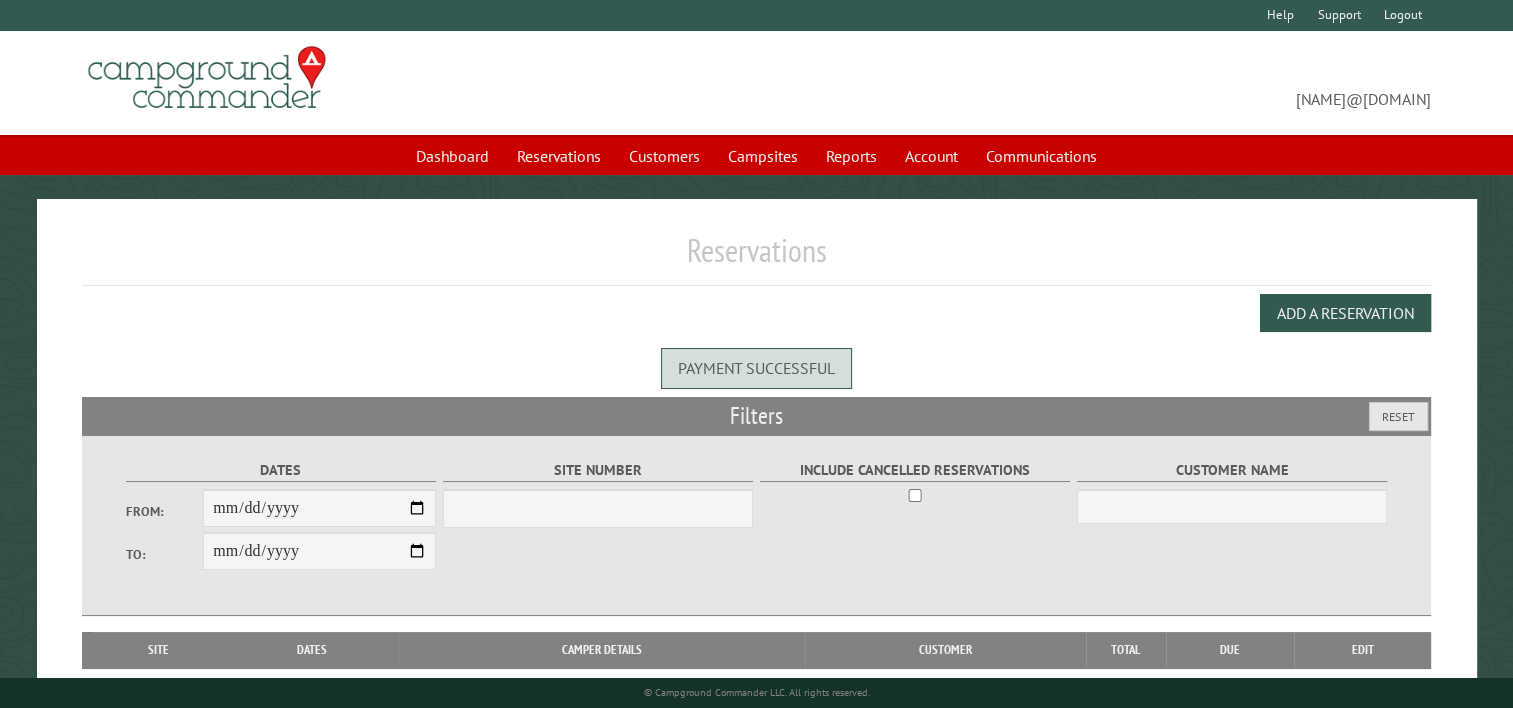 select on "***" 